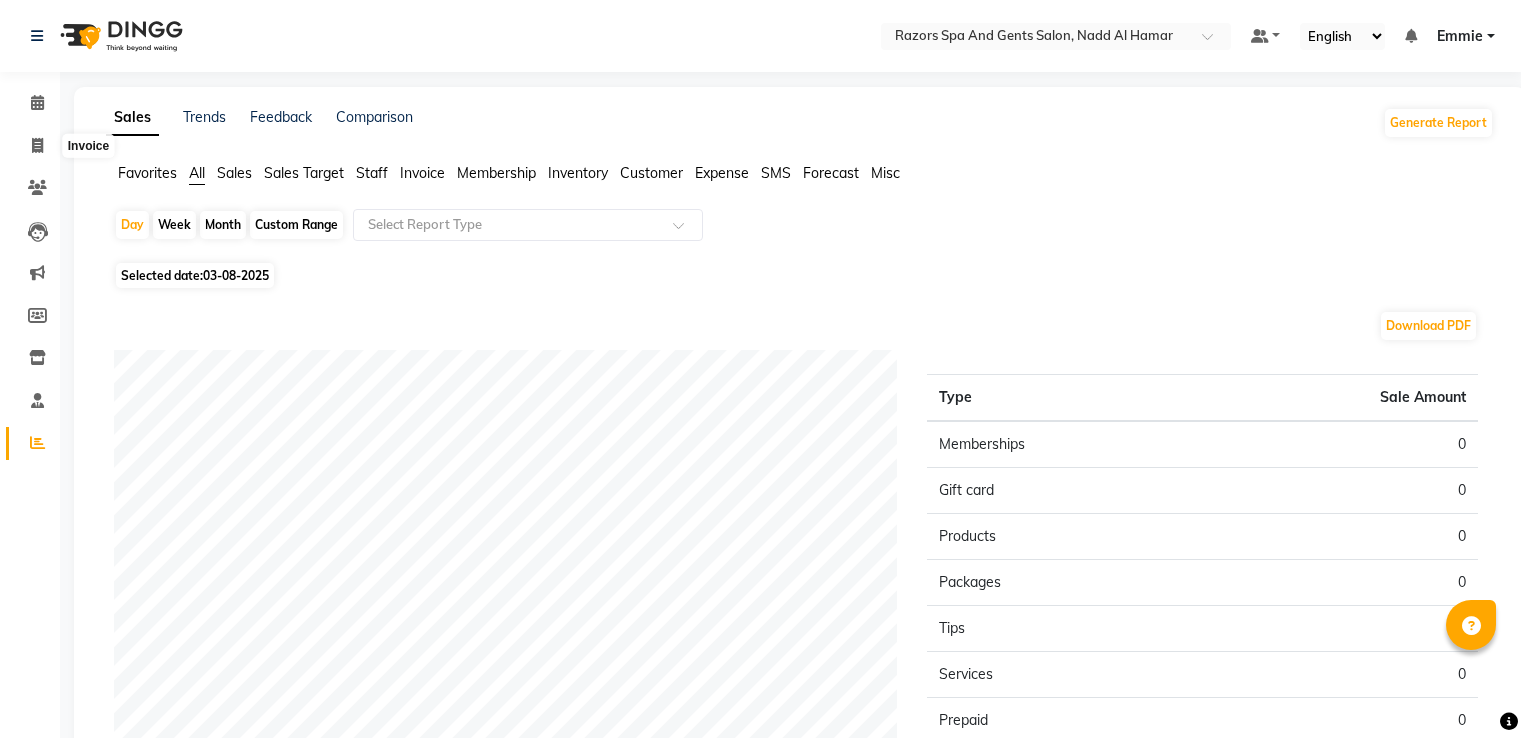 scroll, scrollTop: 0, scrollLeft: 0, axis: both 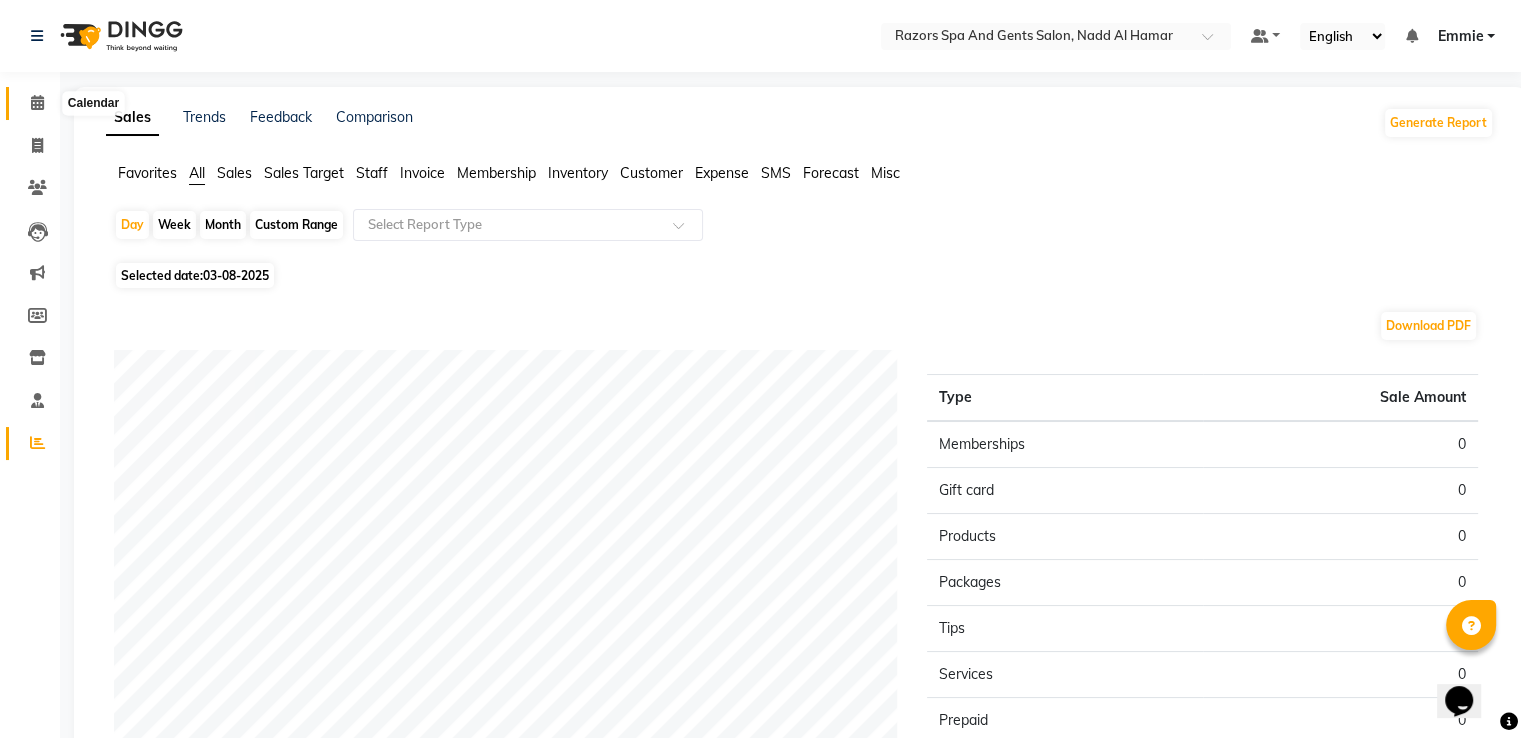 click 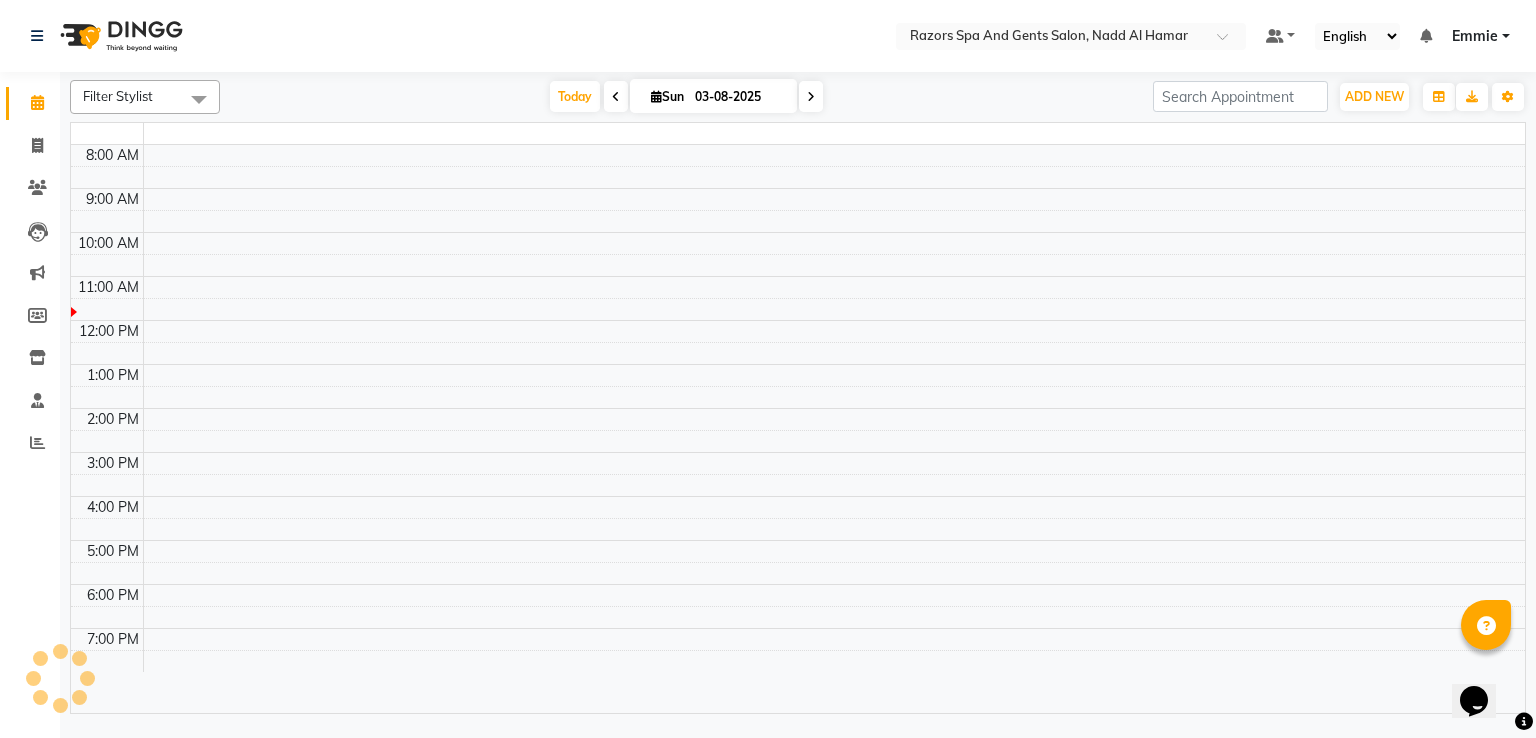 scroll, scrollTop: 0, scrollLeft: 0, axis: both 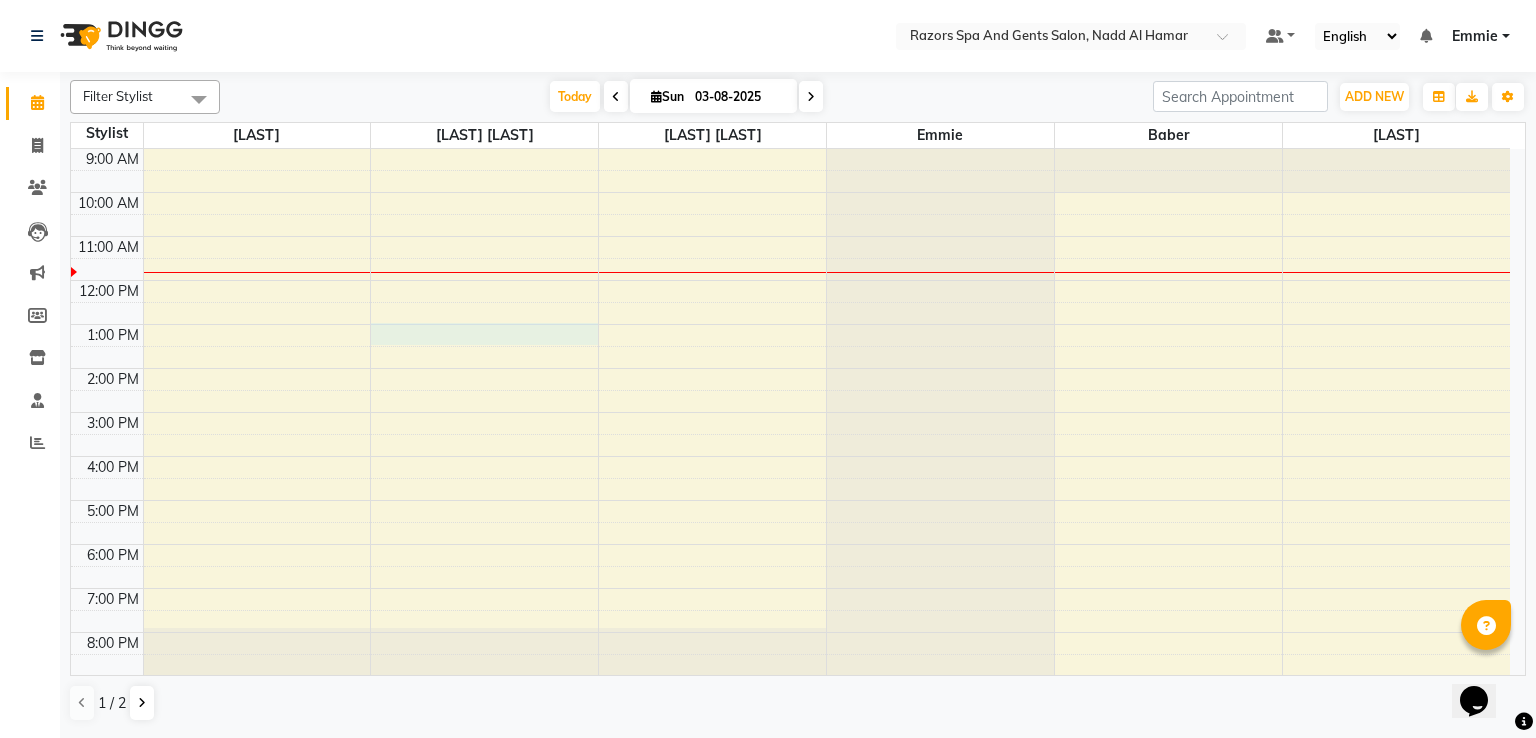 click on "9:00 AM 10:00 AM 11:00 AM 12:00 PM 1:00 PM 2:00 PM 3:00 PM 4:00 PM 5:00 PM 6:00 PM 7:00 PM 8:00 PM 9:00 PM 10:00 PM 11:00 PM" at bounding box center [790, 478] 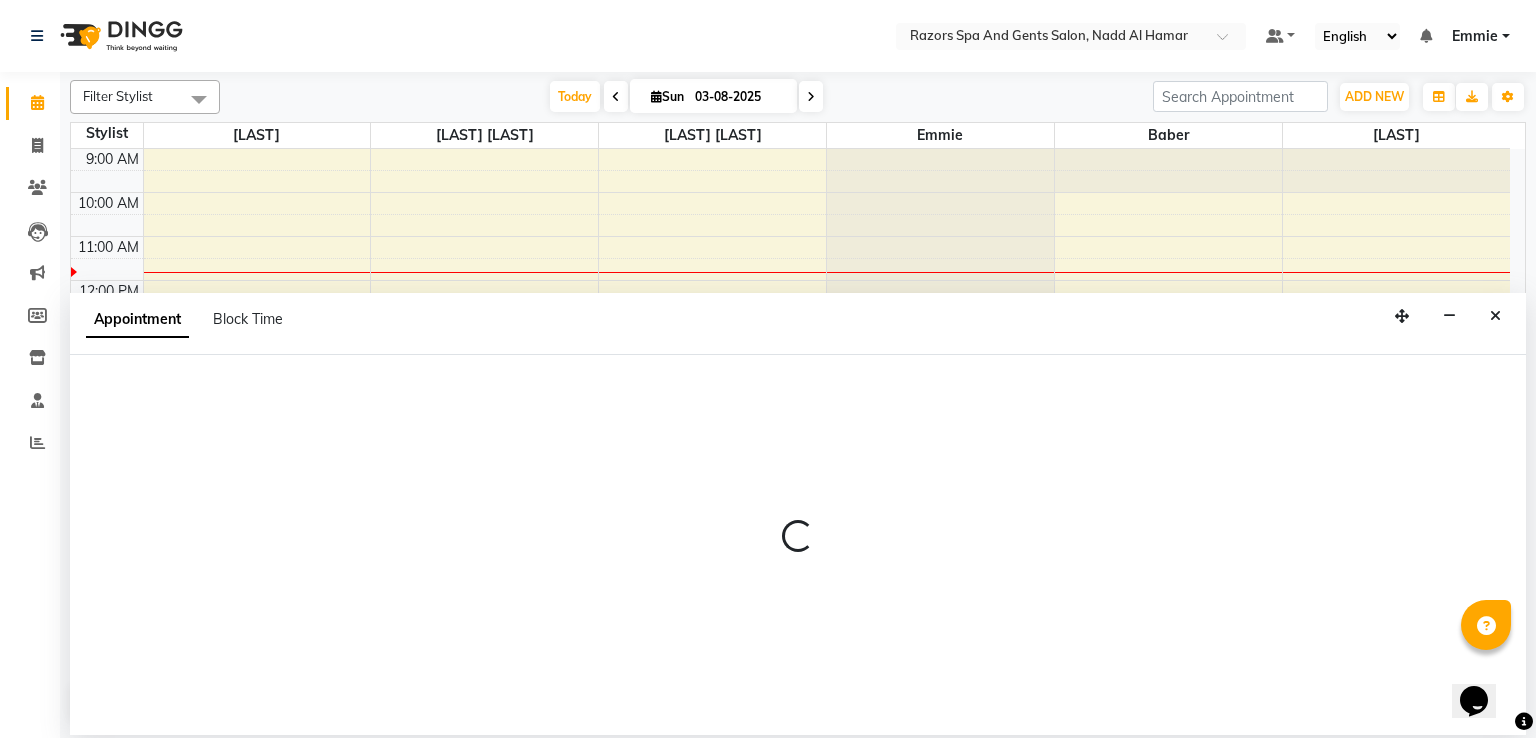 select on "81369" 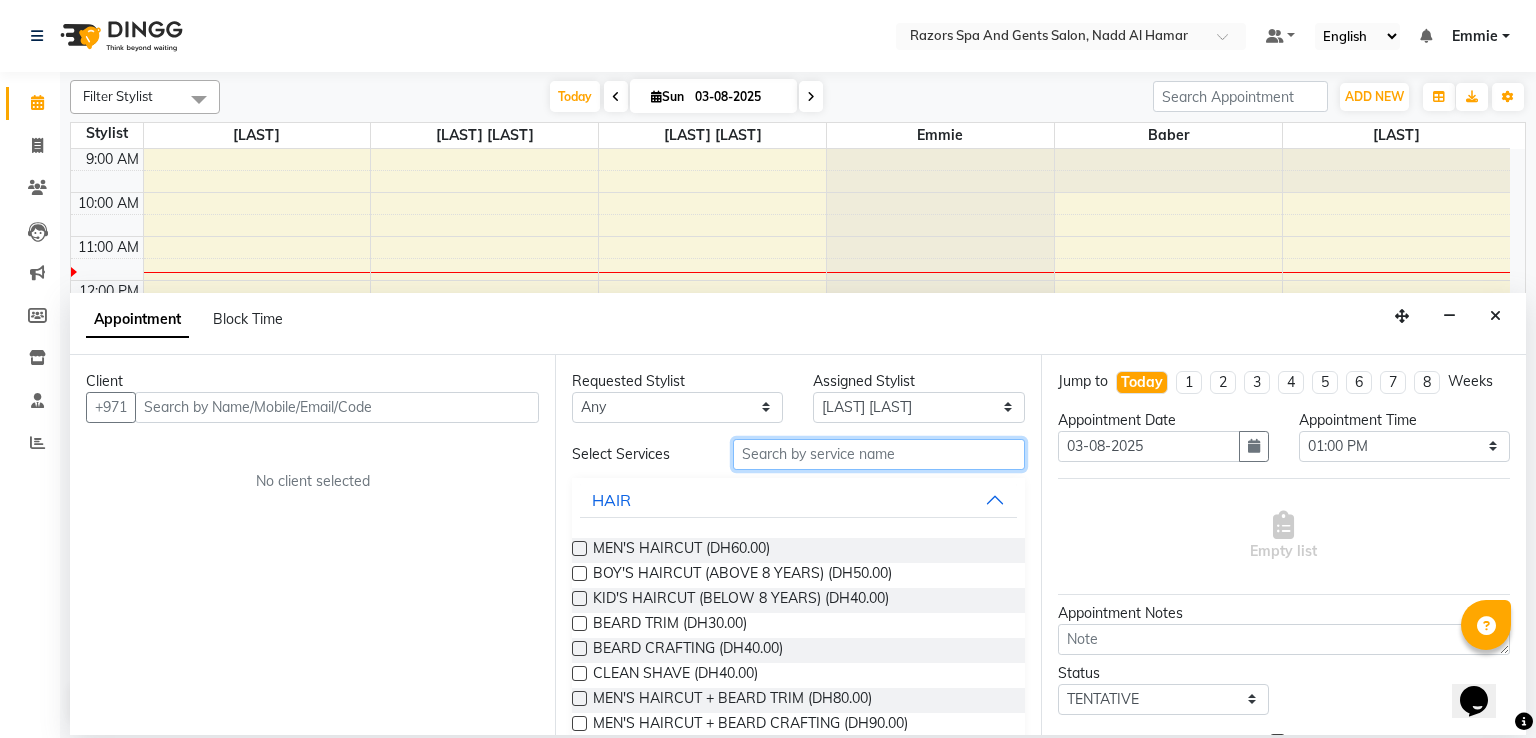 click at bounding box center (879, 454) 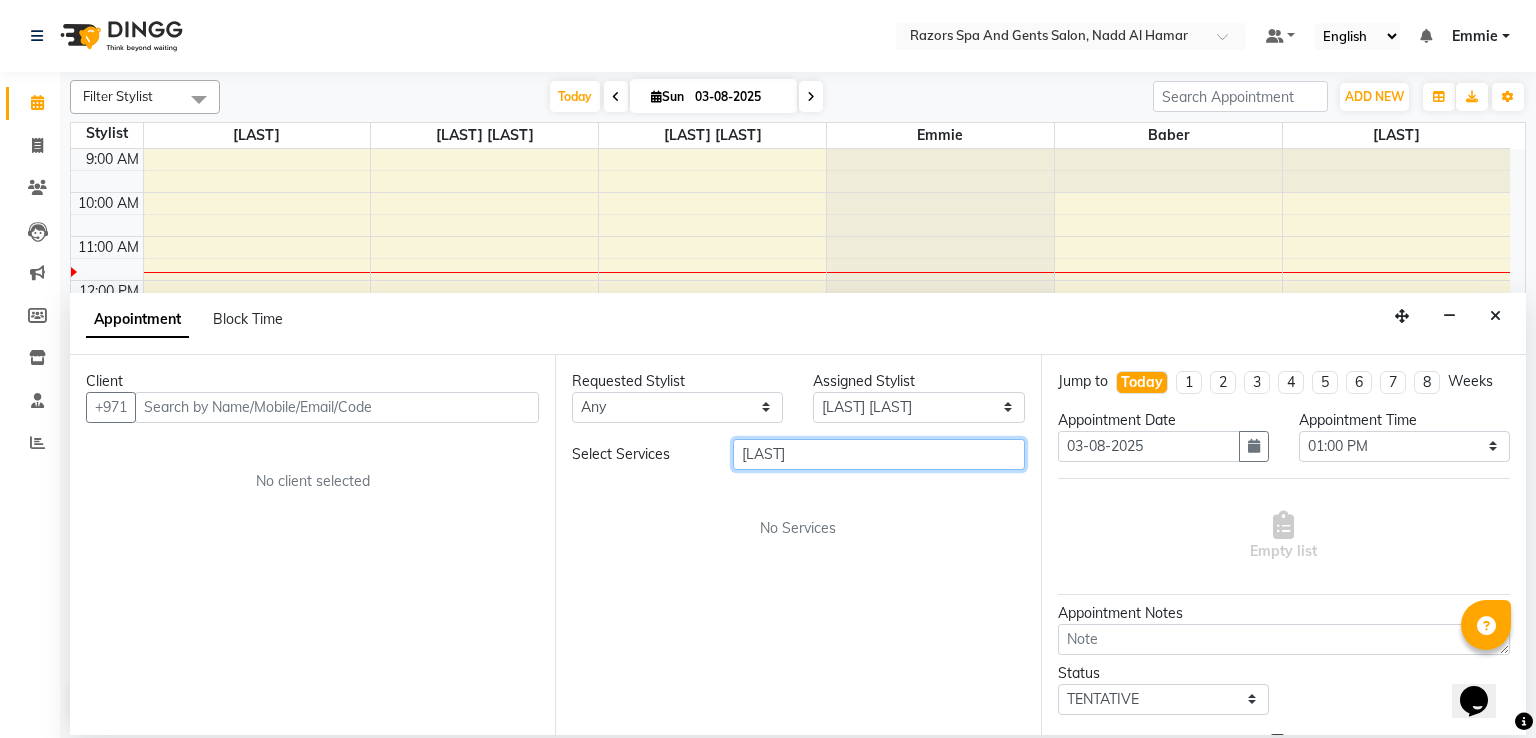 type on "[LAST]" 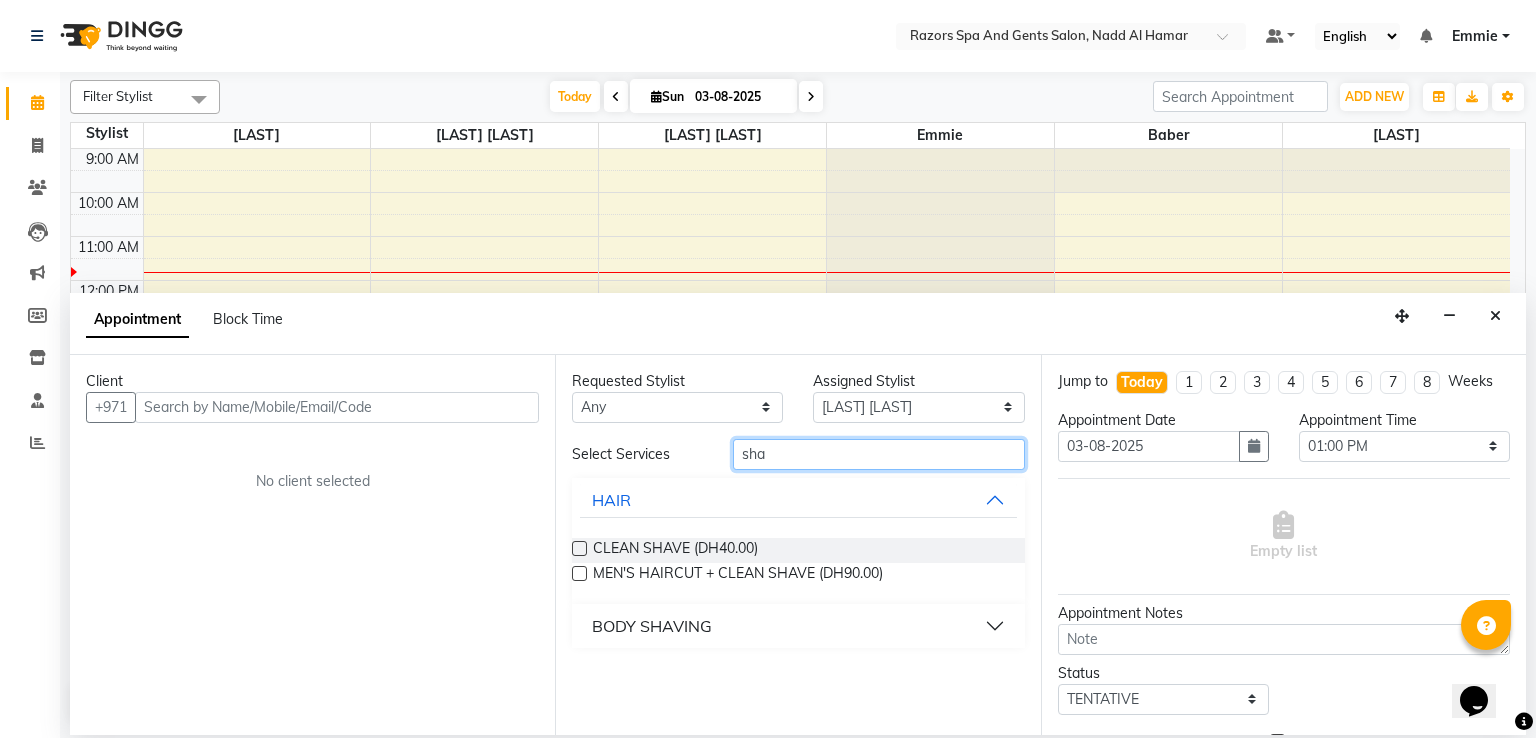 type on "sha" 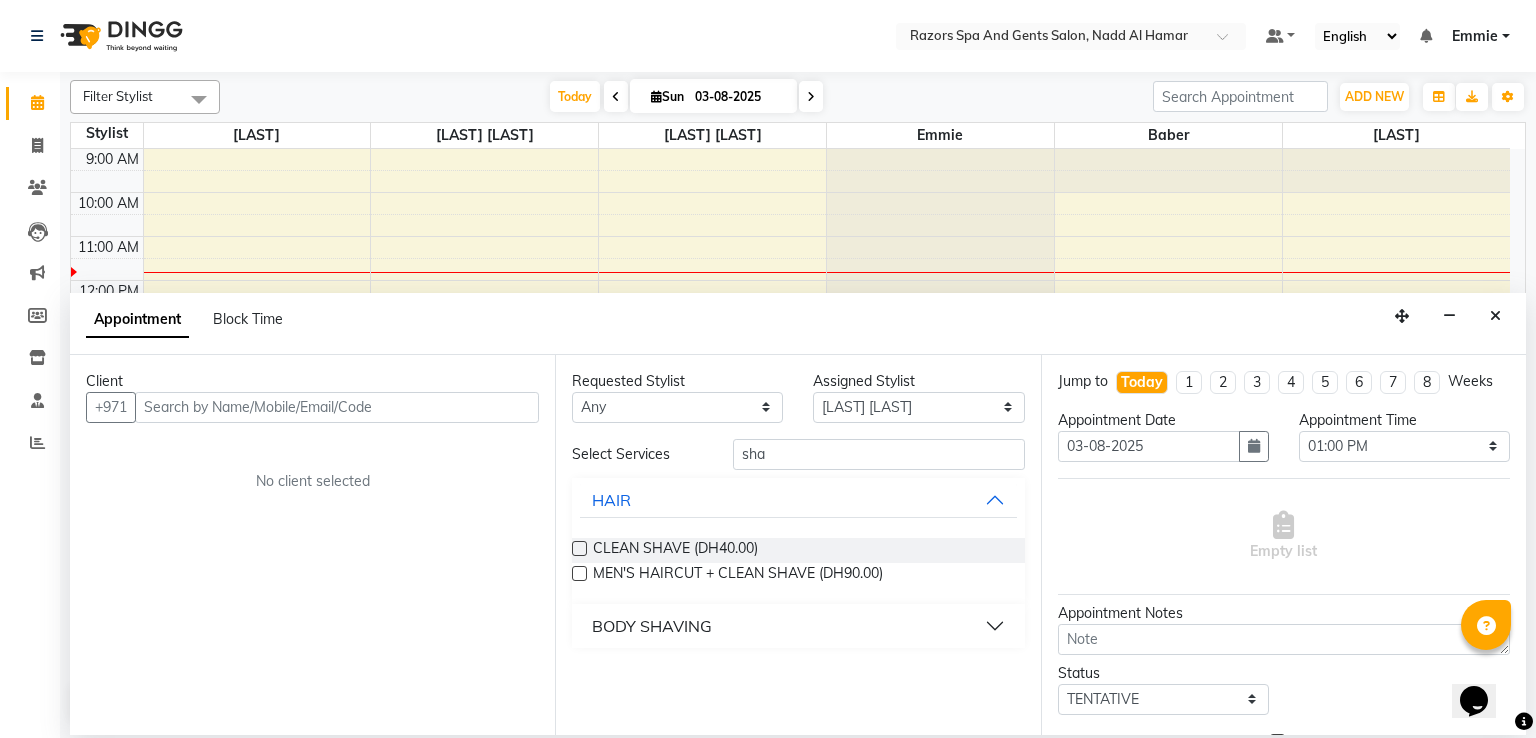 click on "BODY SHAVING" at bounding box center (798, 626) 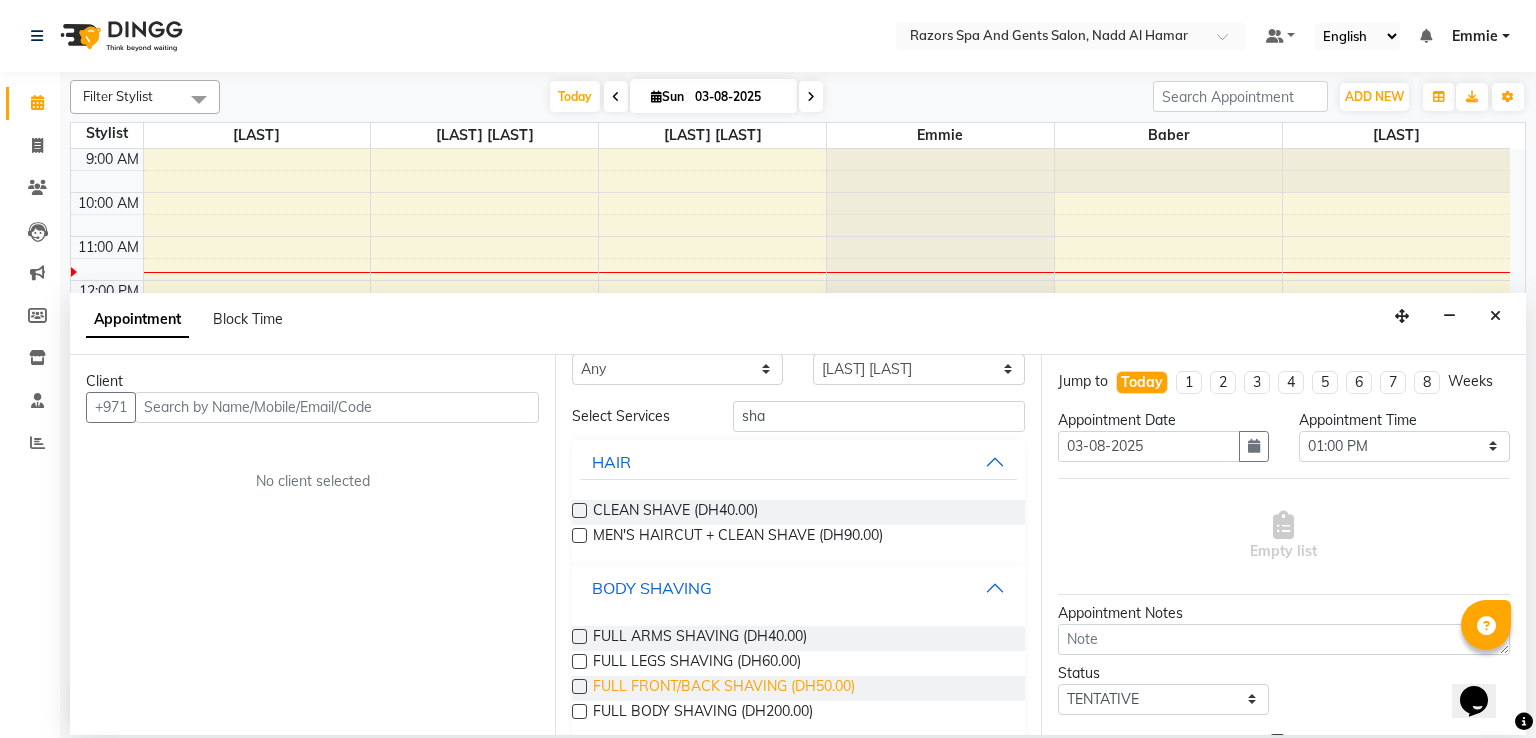 scroll, scrollTop: 60, scrollLeft: 0, axis: vertical 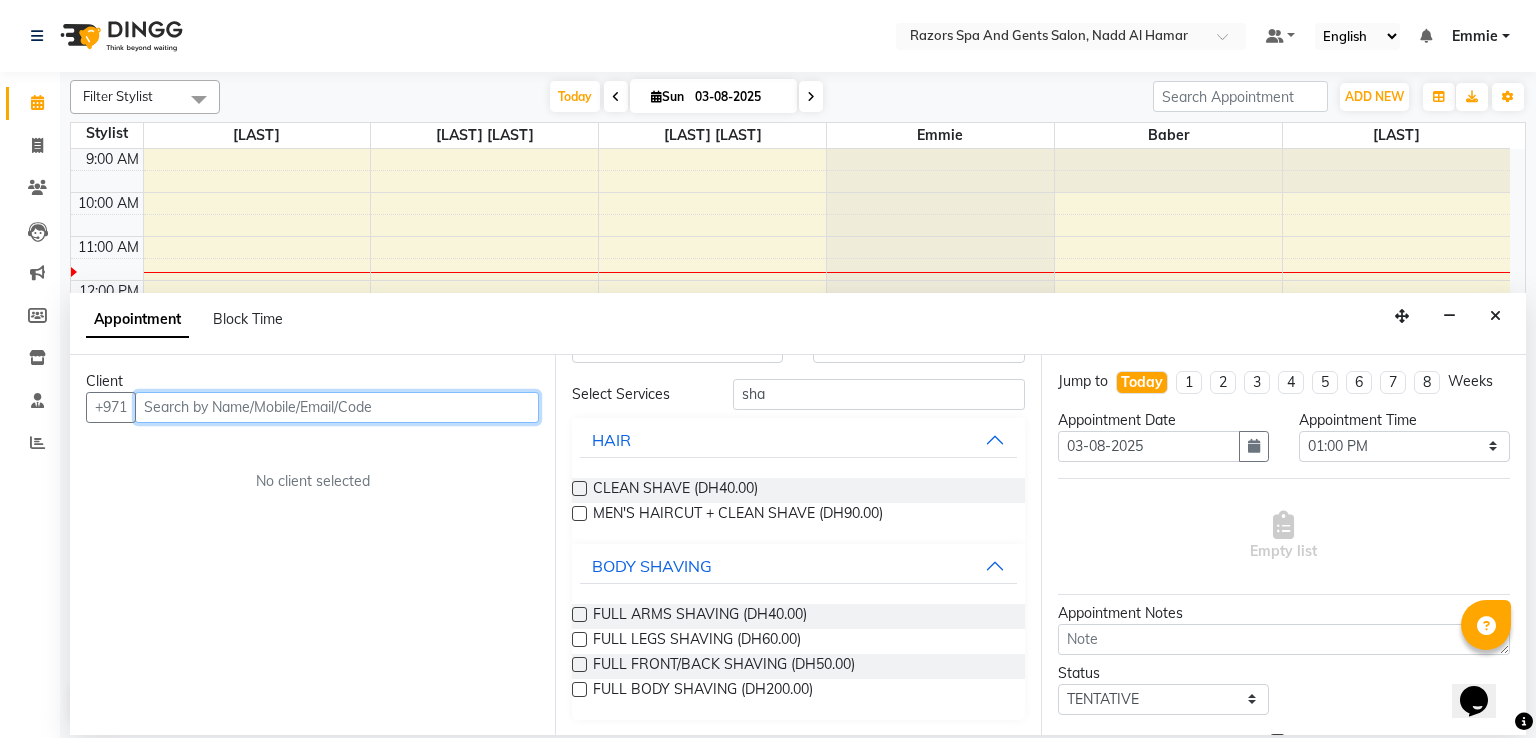 click at bounding box center (337, 407) 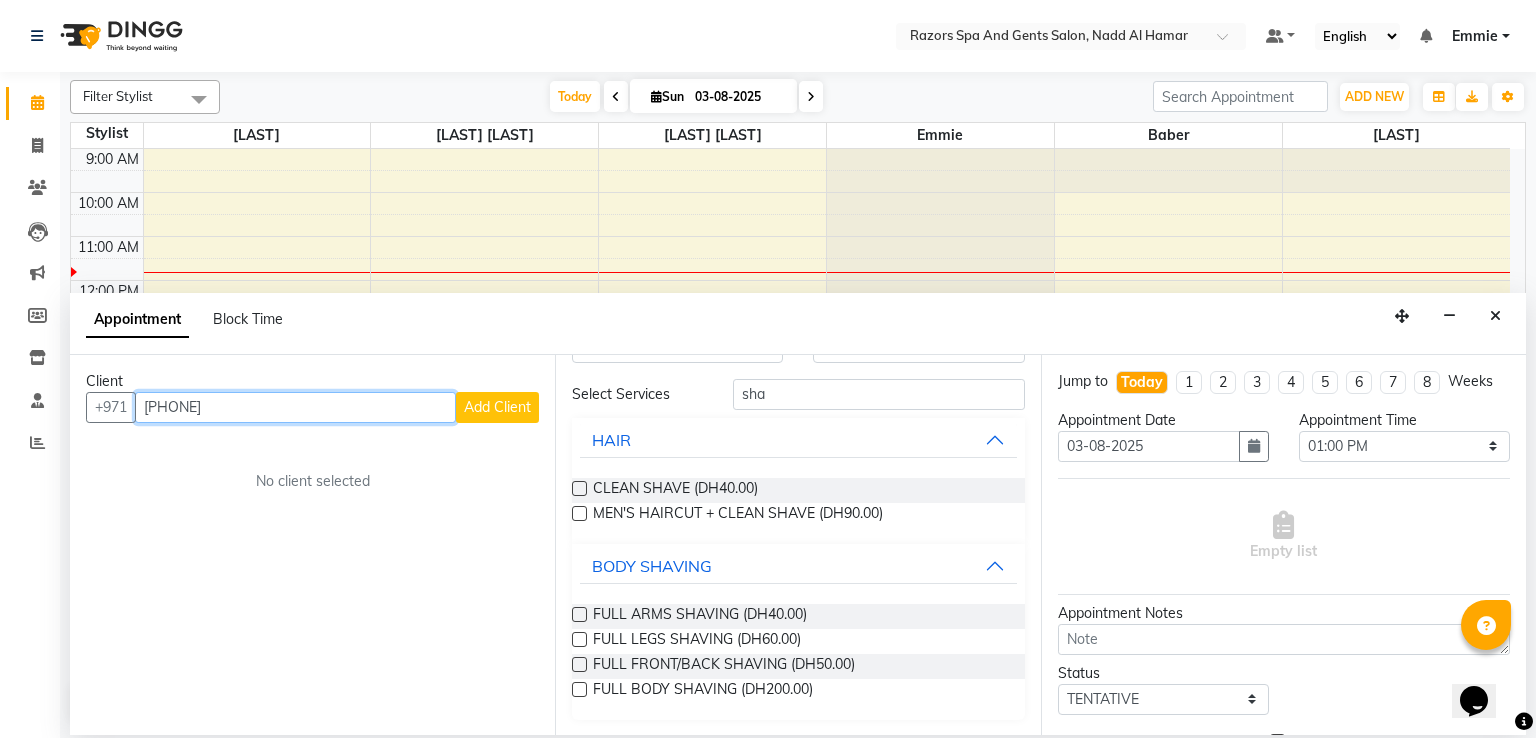 type on "[PHONE]" 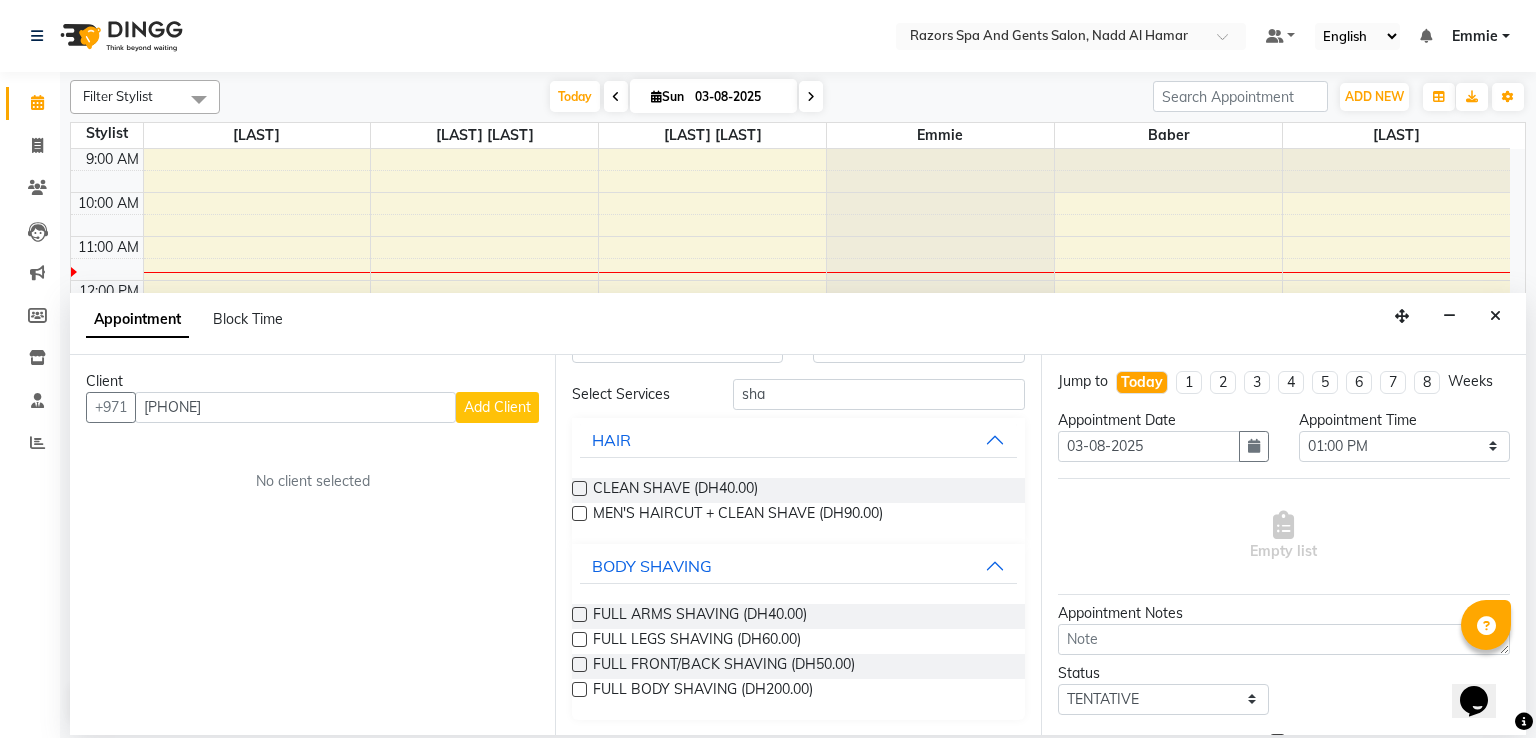 click on "Add Client" at bounding box center [497, 407] 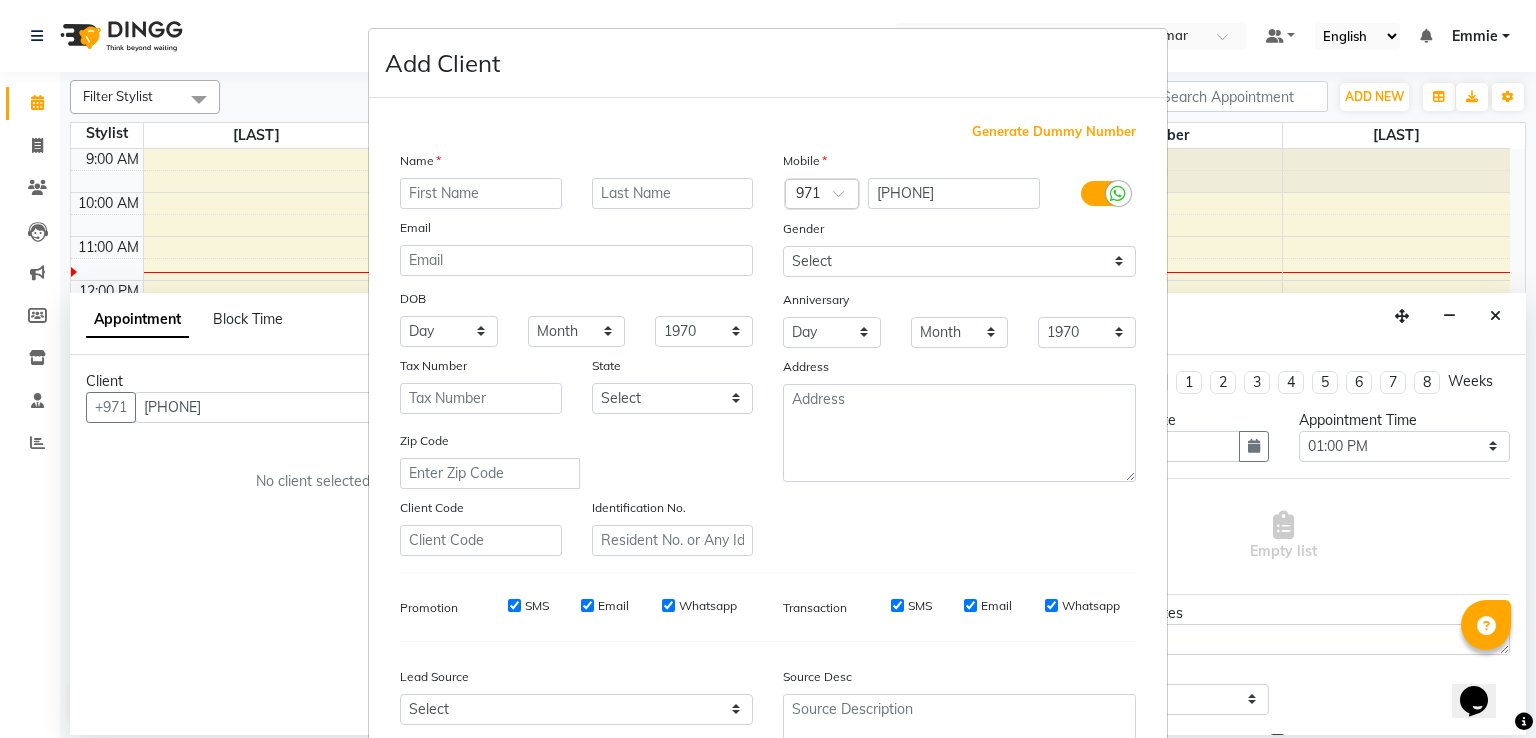 click at bounding box center (481, 193) 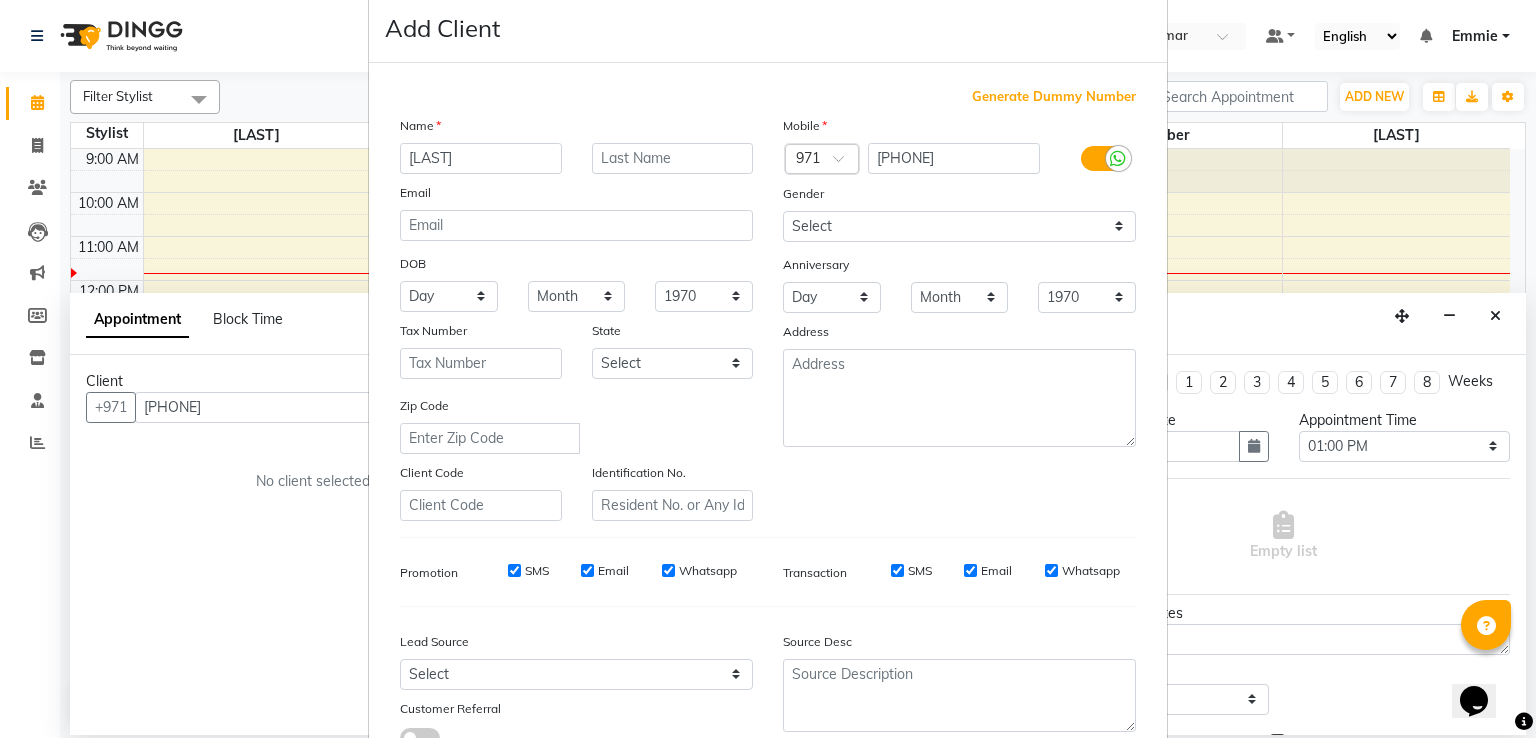 scroll, scrollTop: 0, scrollLeft: 0, axis: both 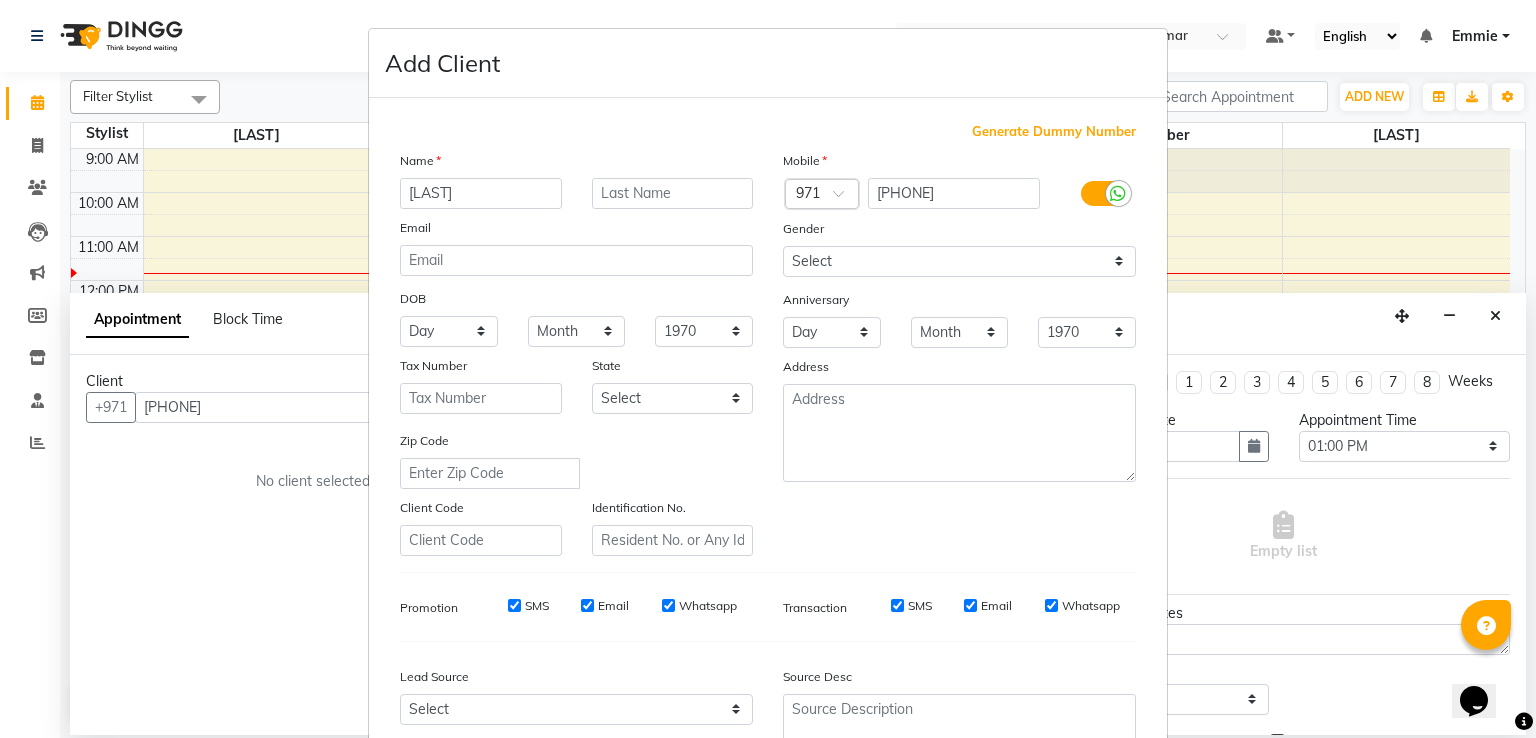 type on "[LAST]" 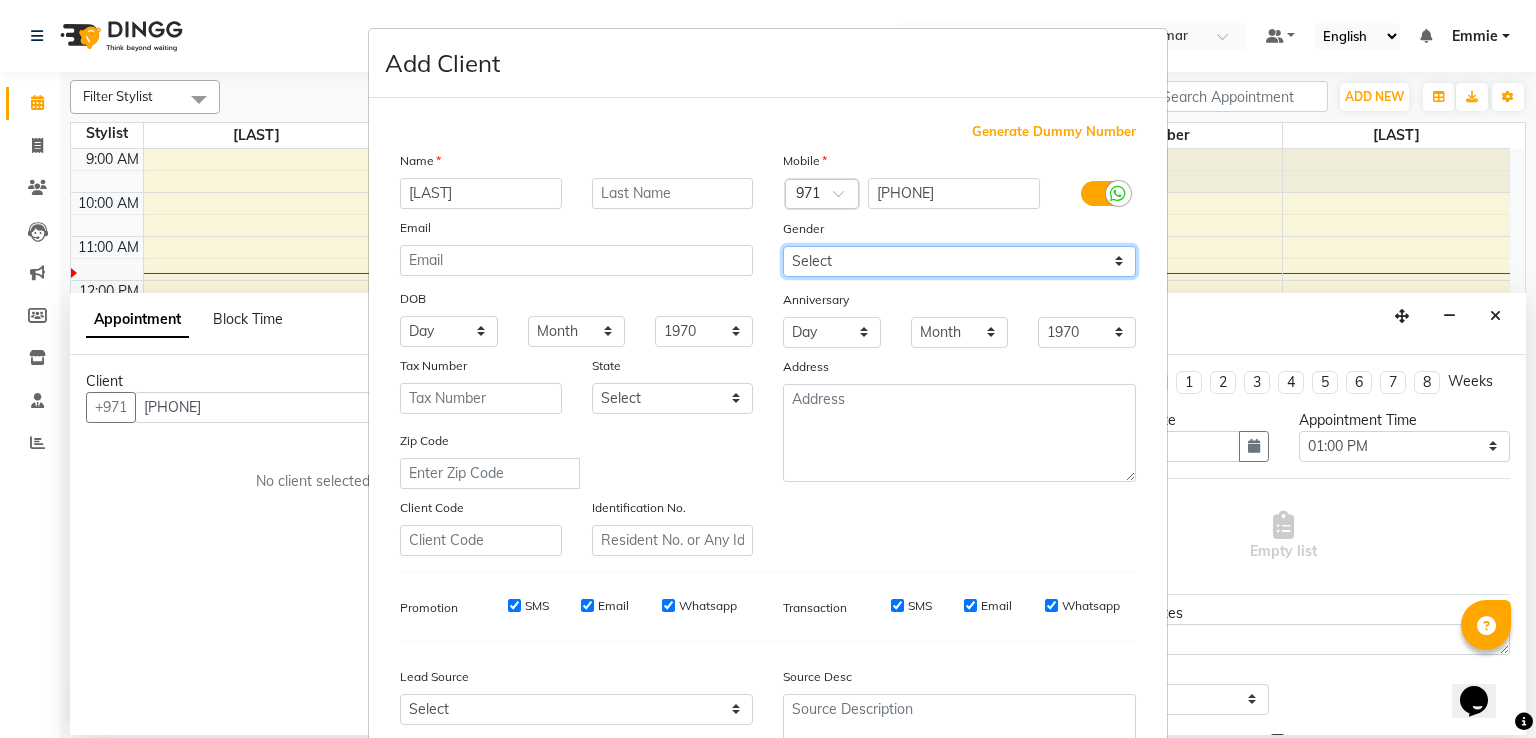 click on "Select Male Female Other Prefer Not To Say" at bounding box center (959, 261) 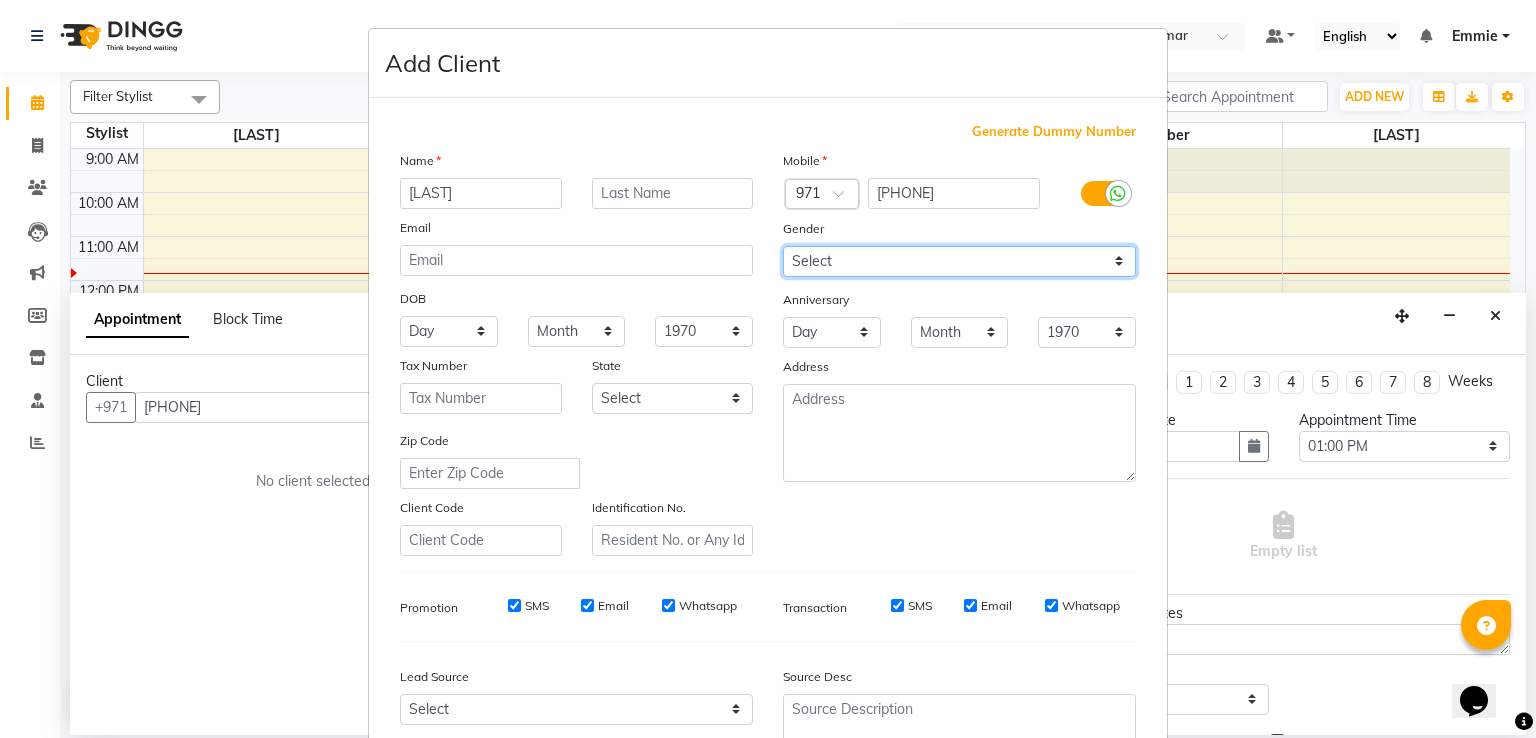 select on "male" 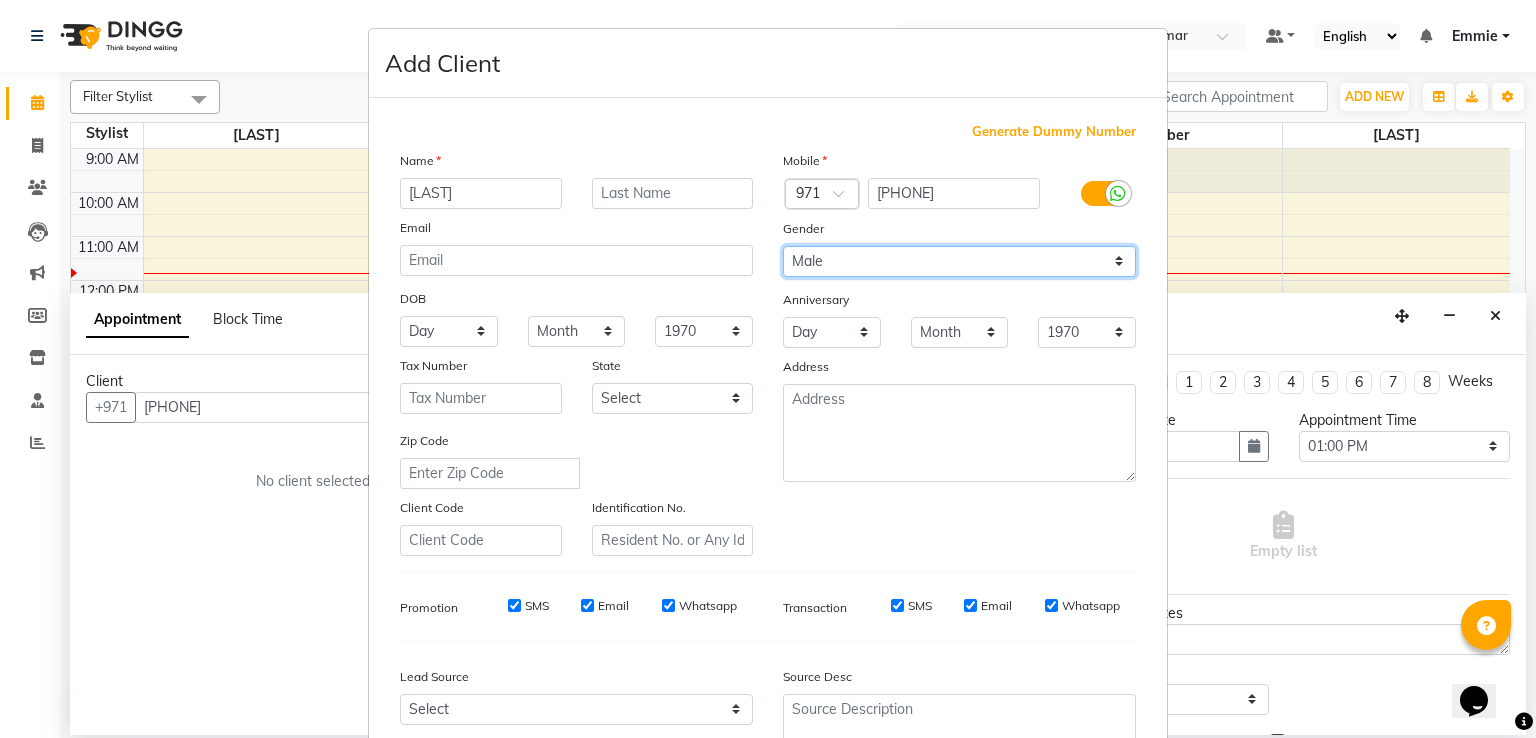 click on "Select Male Female Other Prefer Not To Say" at bounding box center (959, 261) 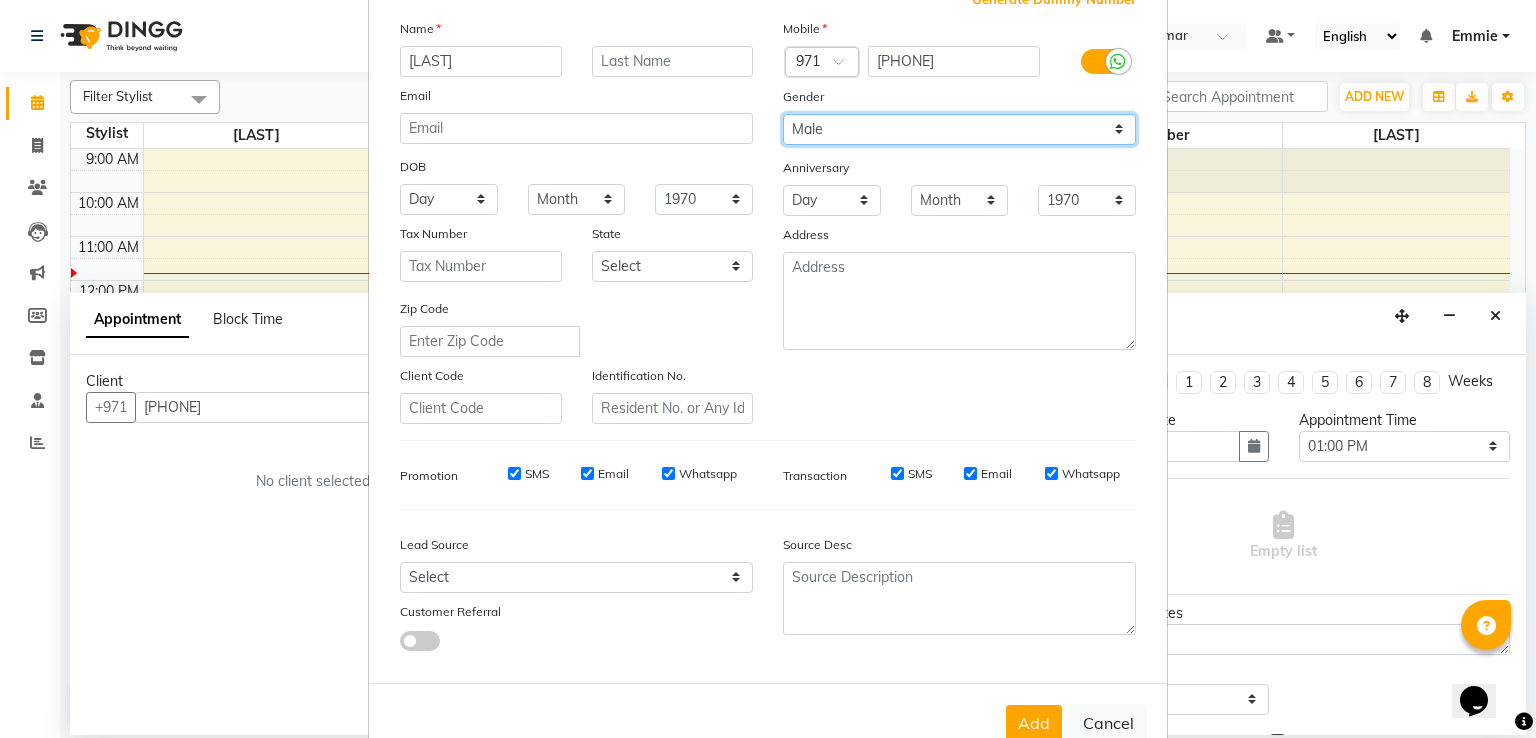 scroll, scrollTop: 195, scrollLeft: 0, axis: vertical 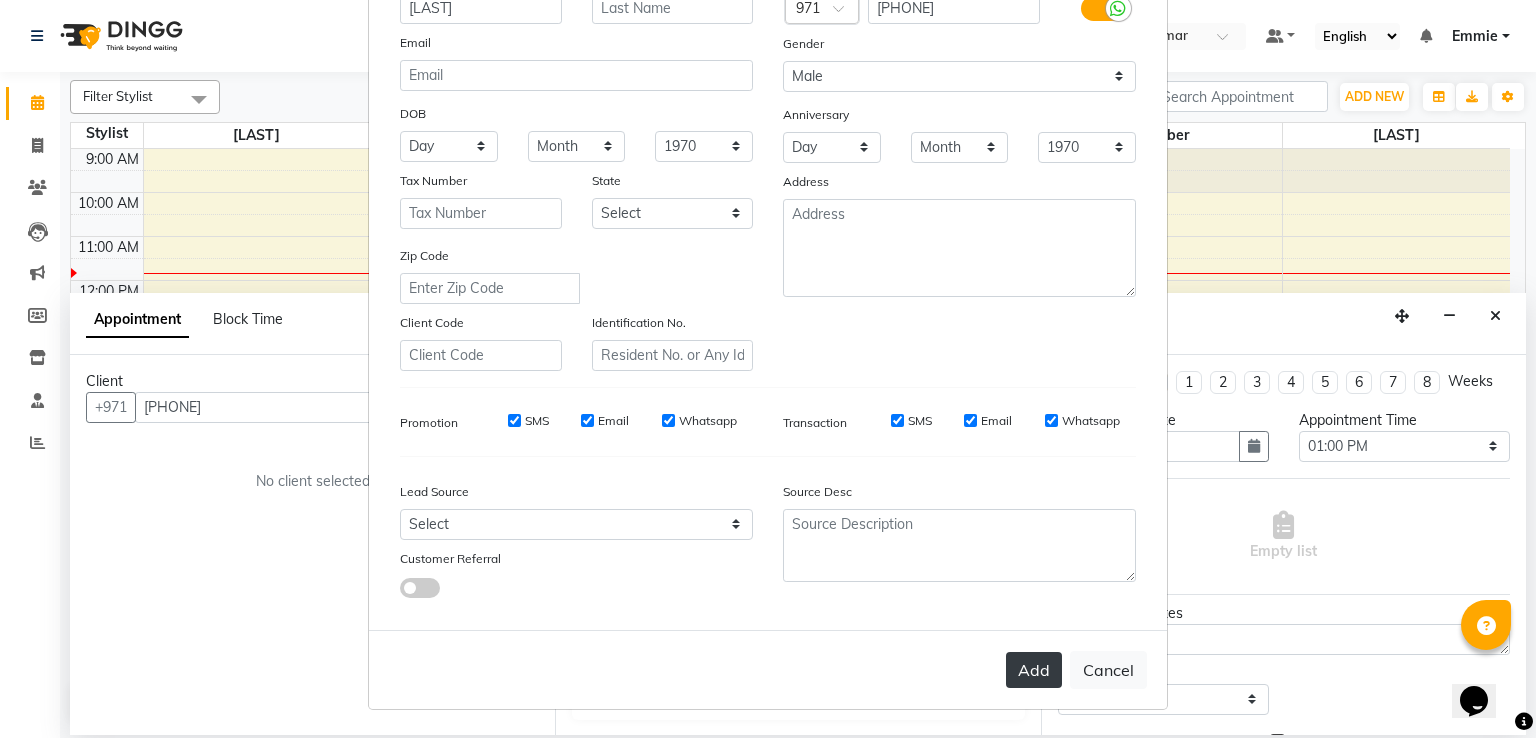 click on "Add" at bounding box center (1034, 670) 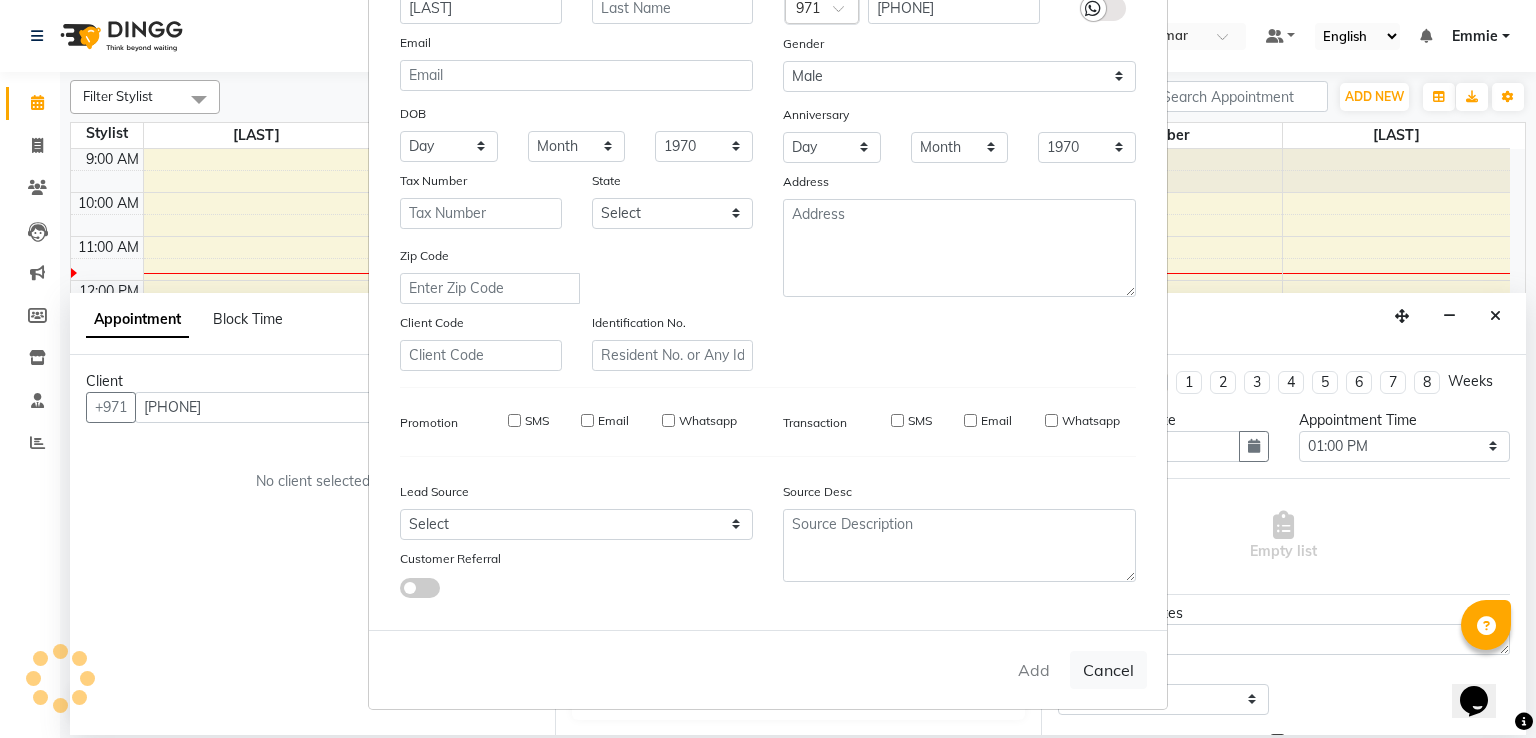 type 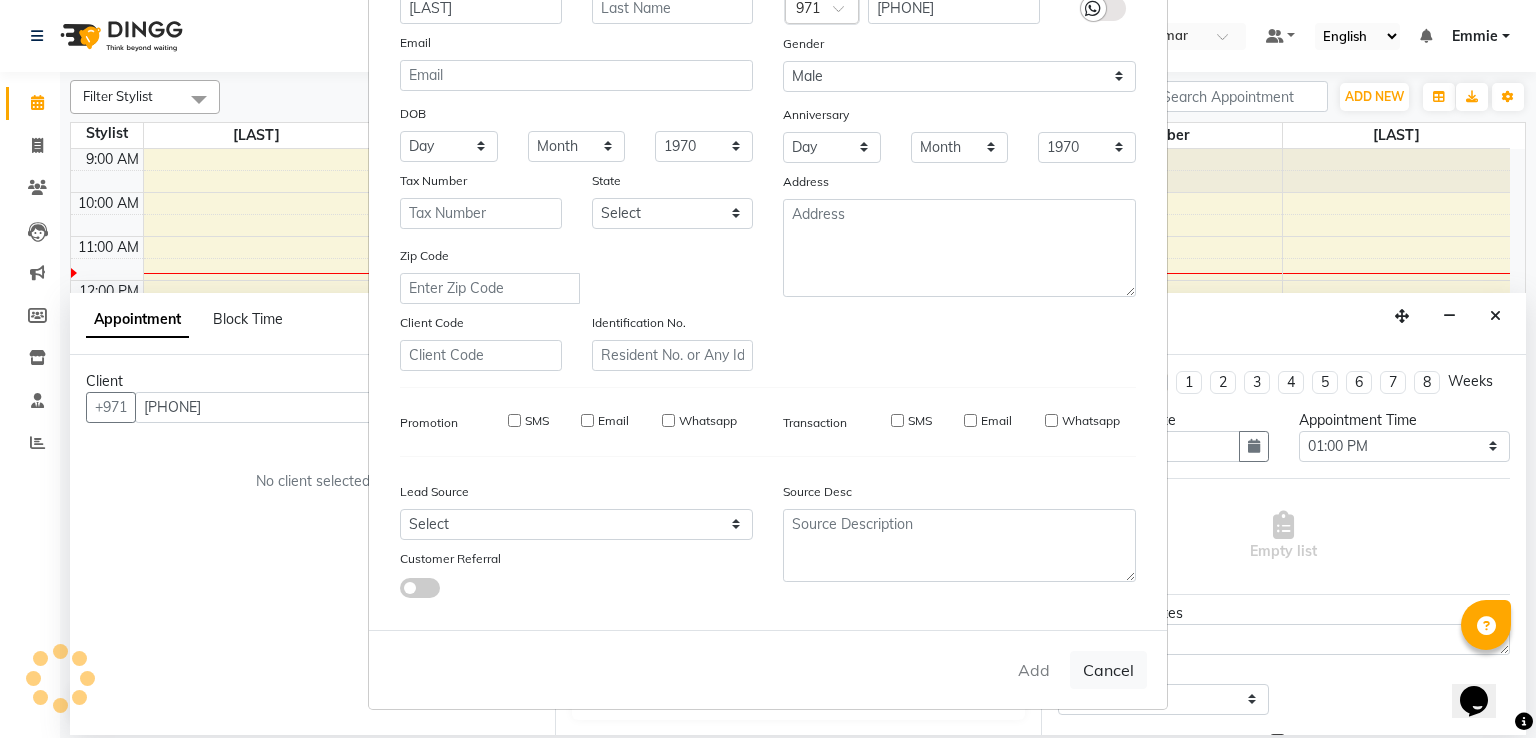 select 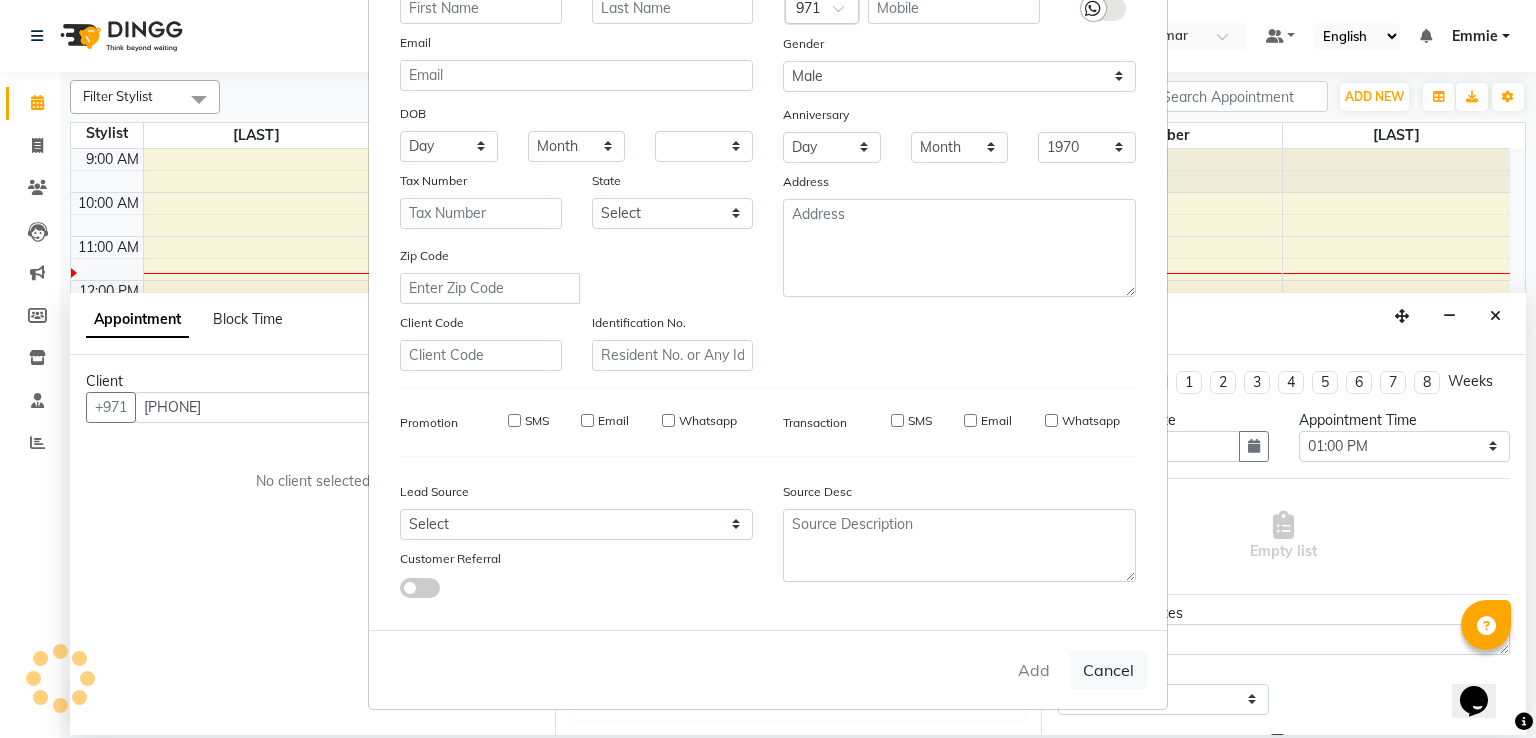 select 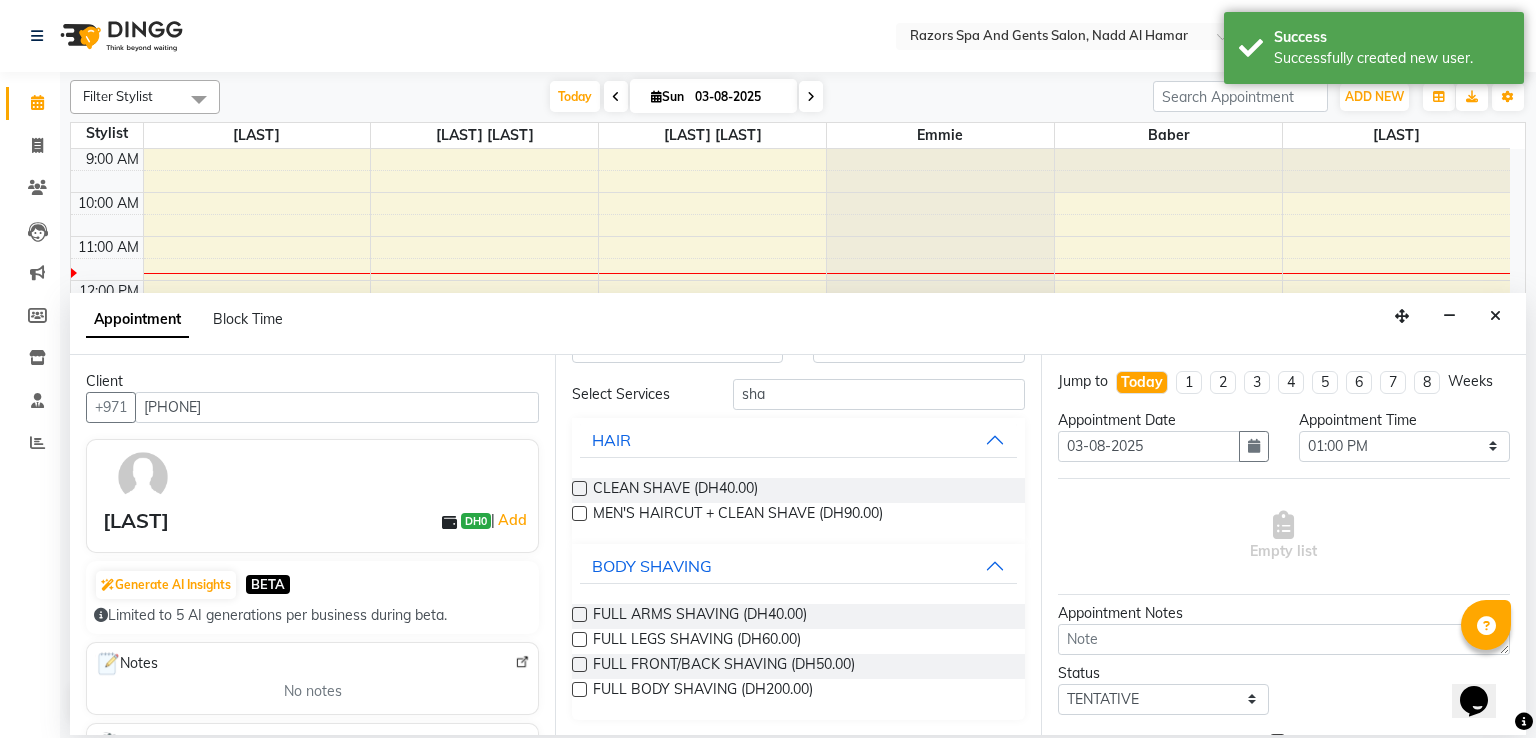 scroll, scrollTop: 0, scrollLeft: 0, axis: both 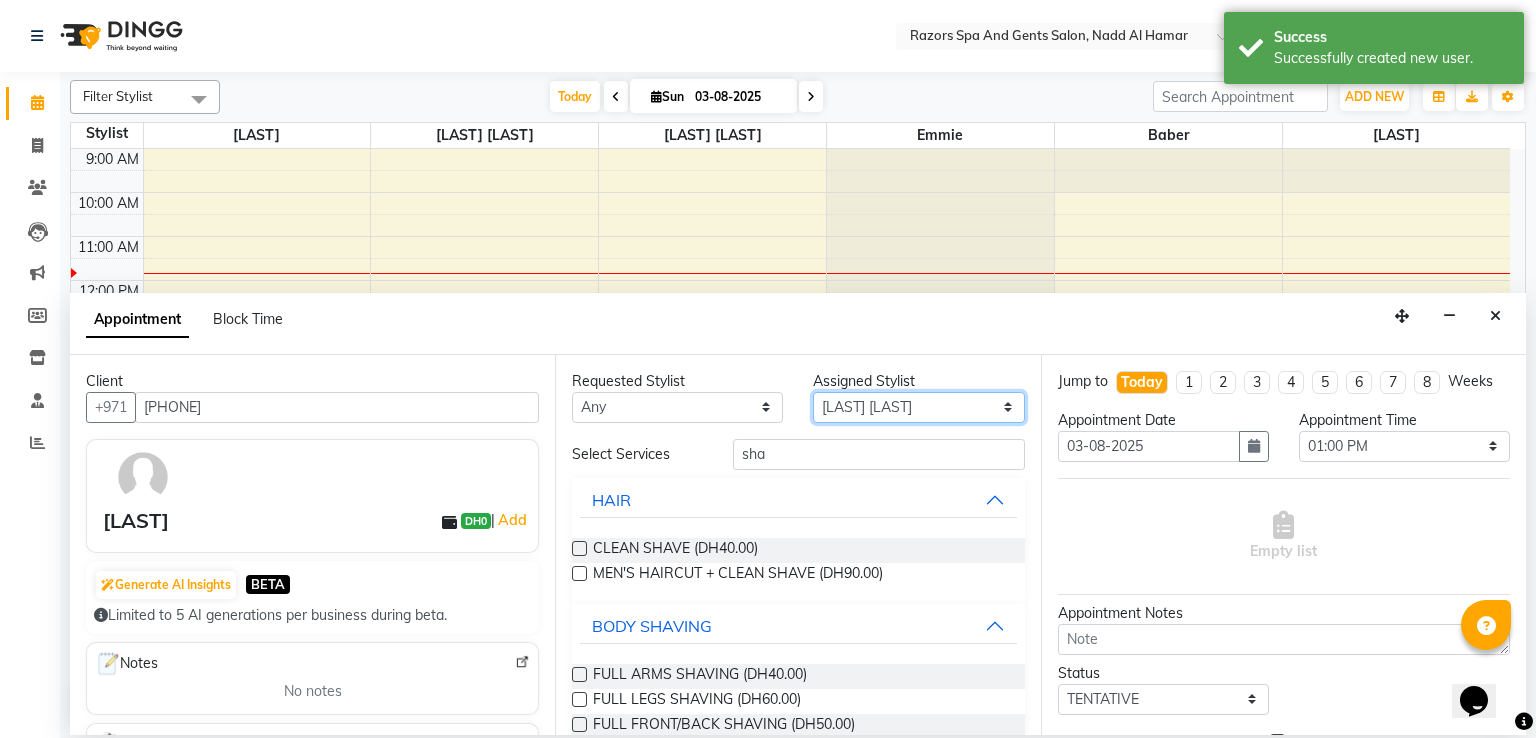 click on "Select [LAST] [LAST] [LAST] [LAST] [LAST] [LAST] [LAST] [LAST] [LAST]" at bounding box center [918, 407] 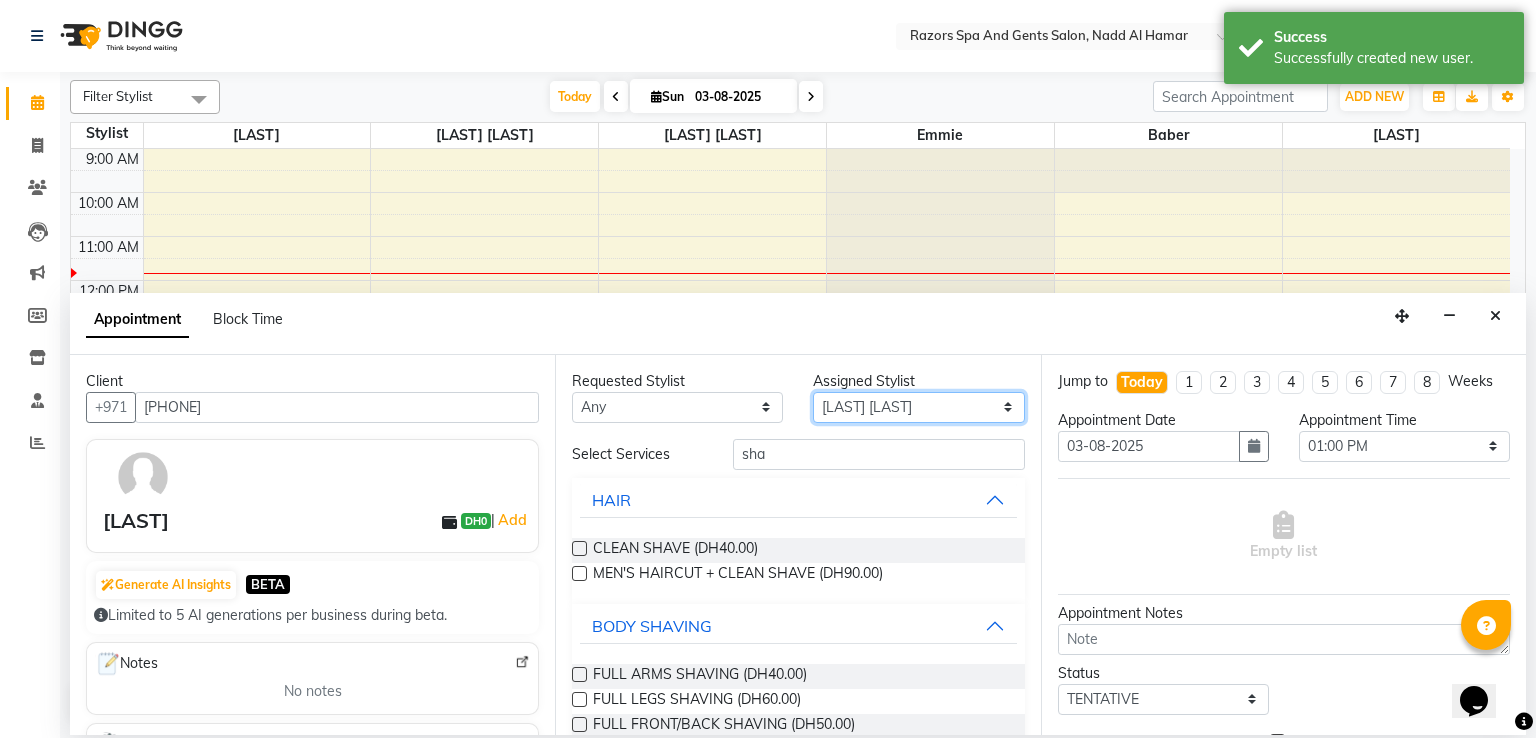 select on "85859" 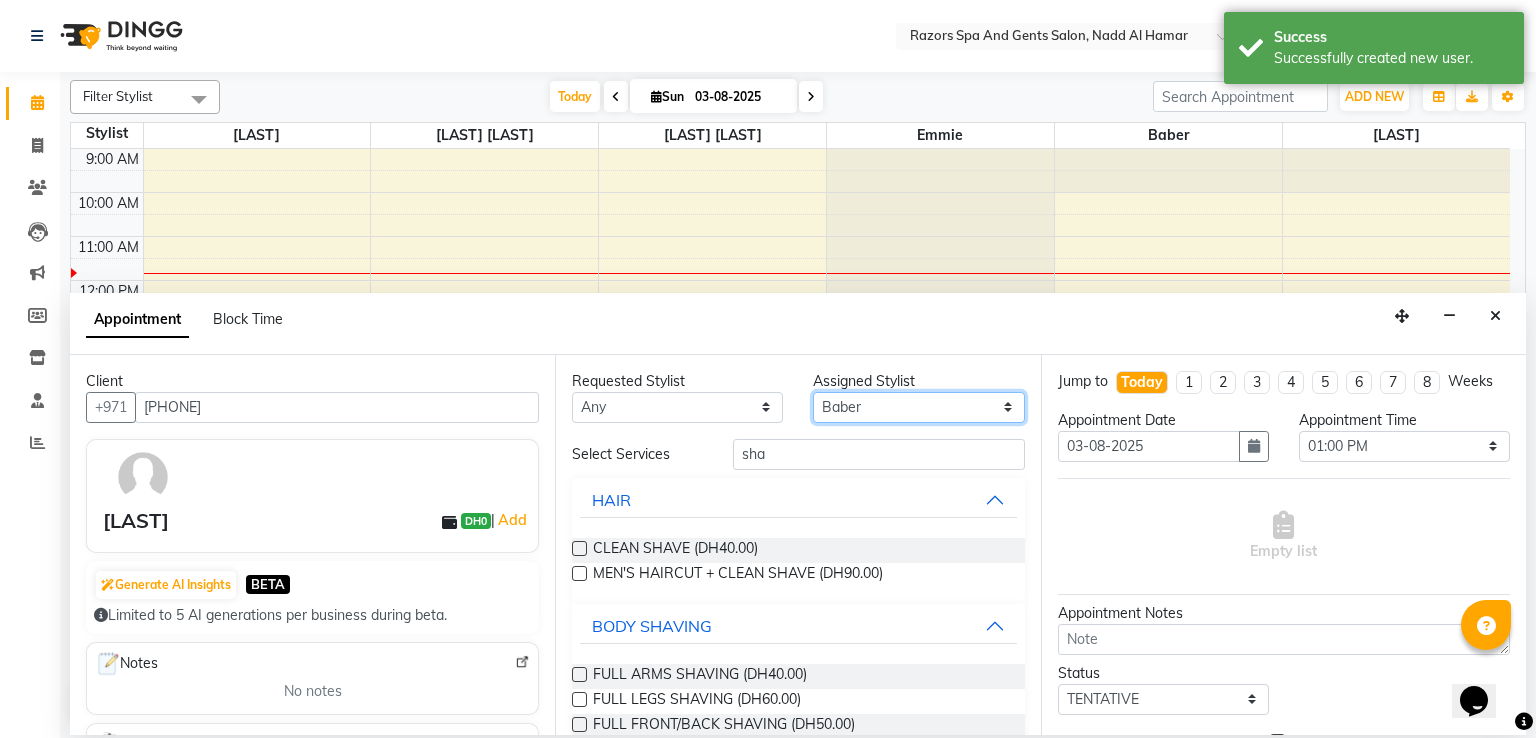 click on "Select [LAST] [LAST] [LAST] [LAST] [LAST] [LAST] [LAST] [LAST] [LAST]" at bounding box center [918, 407] 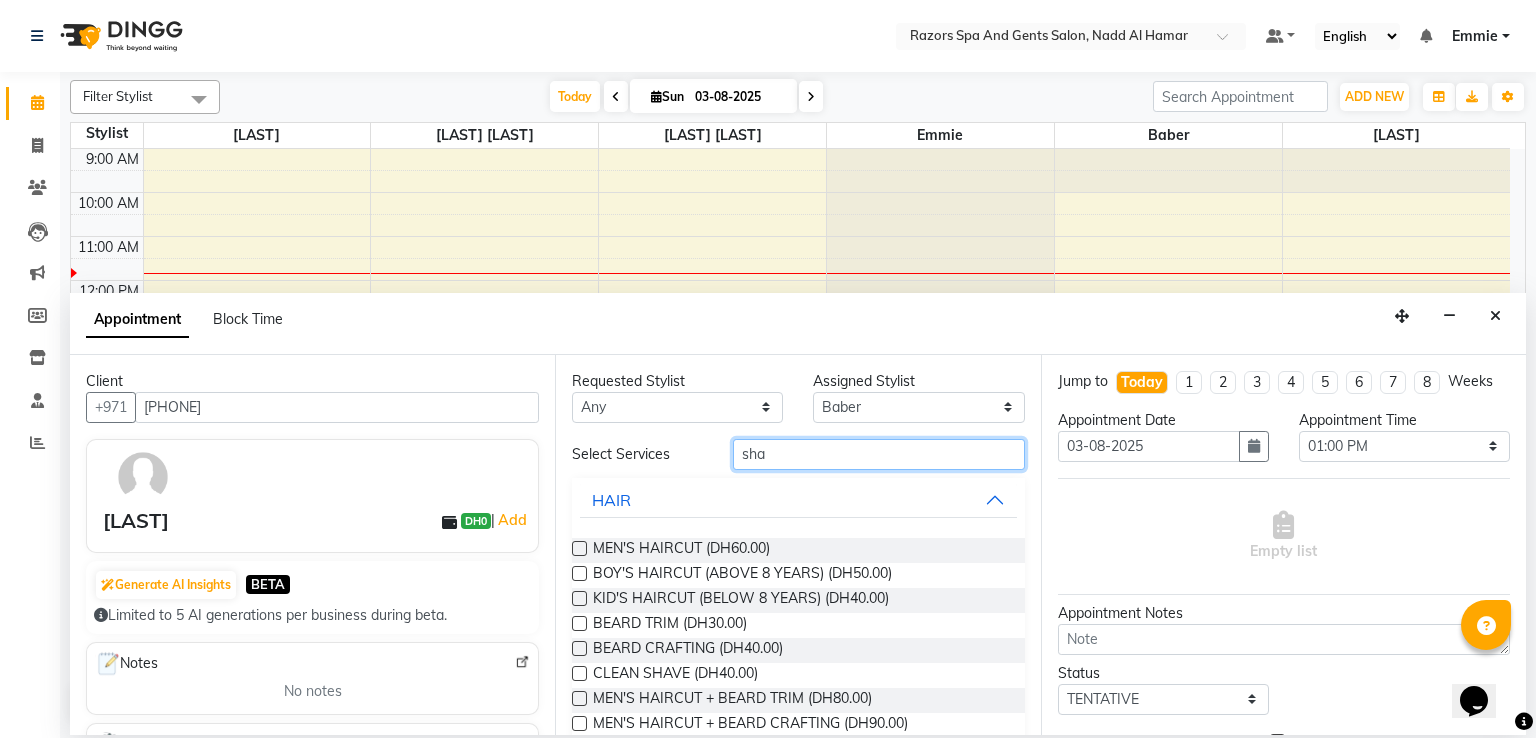click on "sha" at bounding box center (879, 454) 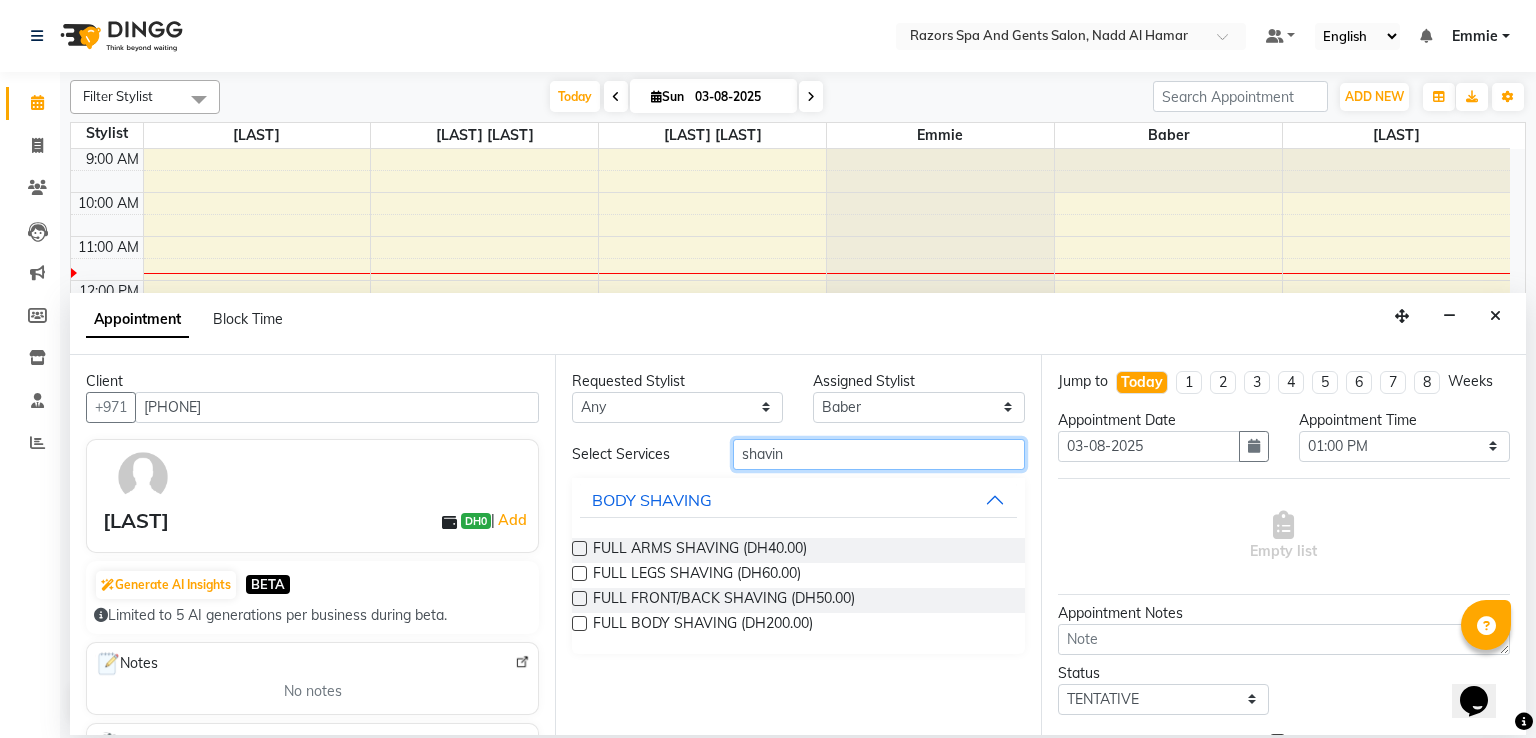 type on "shavin" 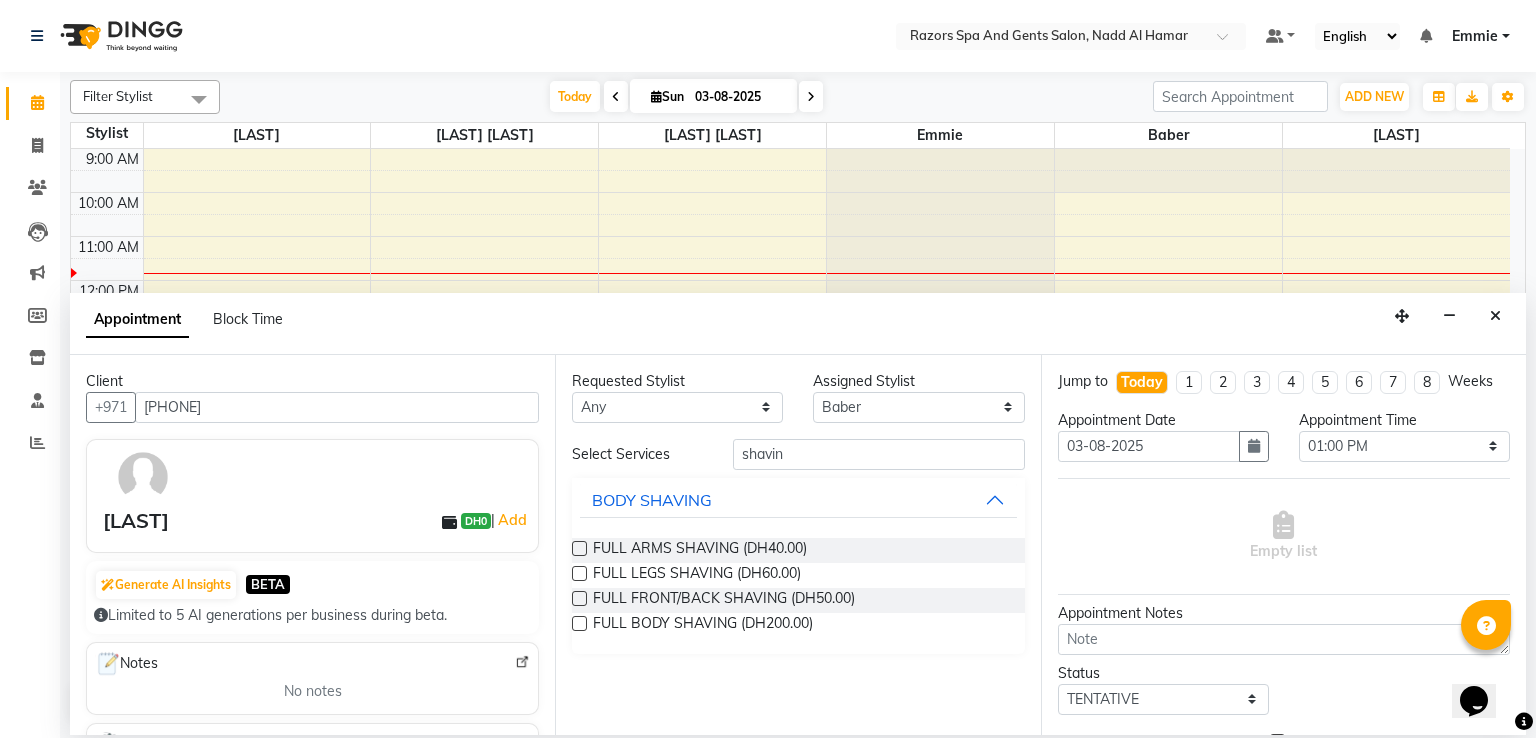 click on "FULL FRONT/BACK SHAVING (DH50.00)" at bounding box center [798, 600] 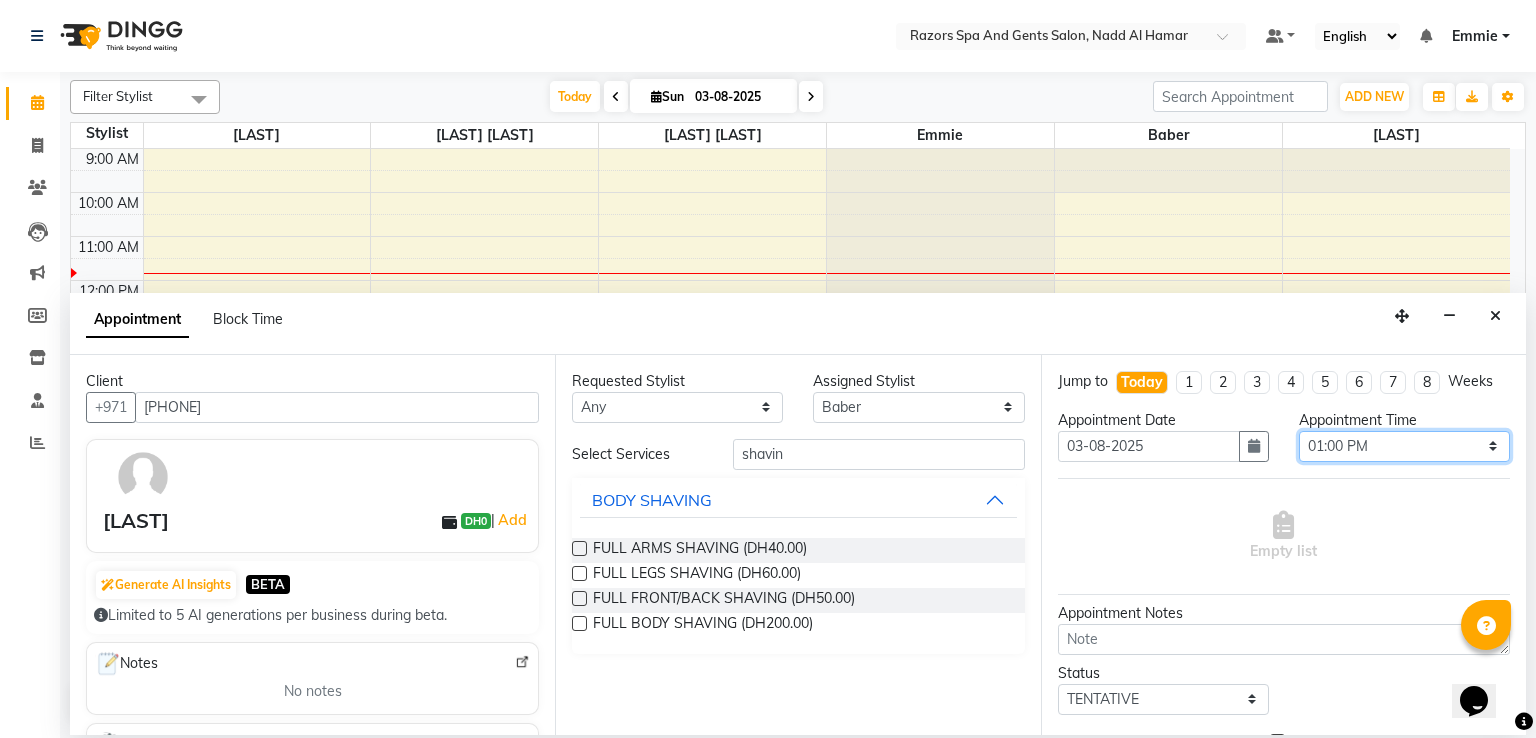 click on "Select 10:00 AM 10:15 AM 10:30 AM 10:45 AM 11:00 AM 11:15 AM 11:30 AM 11:45 AM 12:00 PM 12:15 PM 12:30 PM 12:45 PM 01:00 PM 01:15 PM 01:30 PM 01:45 PM 02:00 PM 02:15 PM 02:30 PM 02:45 PM 03:00 PM 03:15 PM 03:30 PM 03:45 PM 04:00 PM 04:15 PM 04:30 PM 04:45 PM 05:00 PM 05:15 PM 05:30 PM 05:45 PM 06:00 PM 06:15 PM 06:30 PM 06:45 PM 07:00 PM 07:15 PM 07:30 PM 07:45 PM 08:00 PM 08:15 PM 08:30 PM 08:45 PM 09:00 PM 09:15 PM 09:30 PM 09:45 PM 10:00 PM 10:15 PM 10:30 PM 10:45 PM 11:00 PM" at bounding box center [1404, 446] 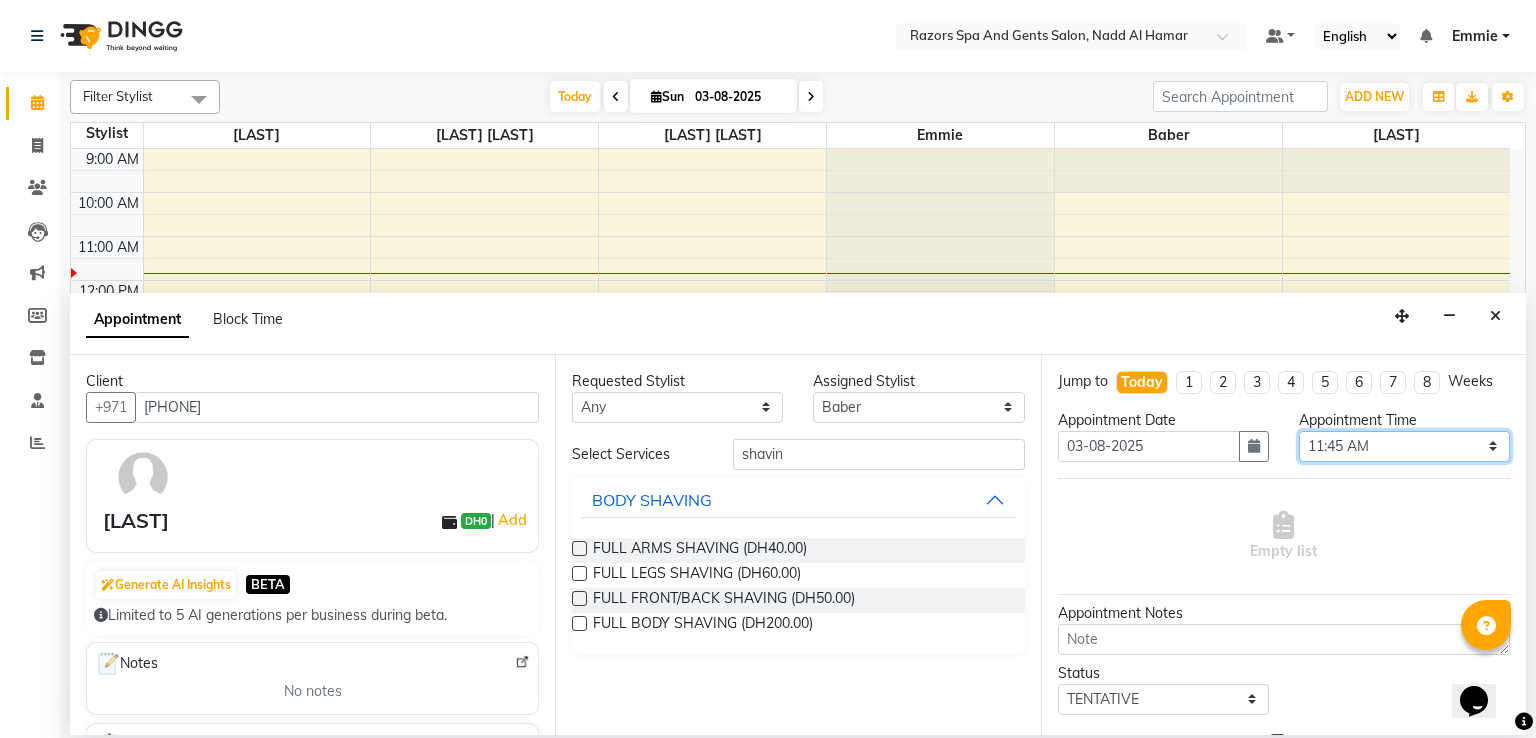 click on "Select 10:00 AM 10:15 AM 10:30 AM 10:45 AM 11:00 AM 11:15 AM 11:30 AM 11:45 AM 12:00 PM 12:15 PM 12:30 PM 12:45 PM 01:00 PM 01:15 PM 01:30 PM 01:45 PM 02:00 PM 02:15 PM 02:30 PM 02:45 PM 03:00 PM 03:15 PM 03:30 PM 03:45 PM 04:00 PM 04:15 PM 04:30 PM 04:45 PM 05:00 PM 05:15 PM 05:30 PM 05:45 PM 06:00 PM 06:15 PM 06:30 PM 06:45 PM 07:00 PM 07:15 PM 07:30 PM 07:45 PM 08:00 PM 08:15 PM 08:30 PM 08:45 PM 09:00 PM 09:15 PM 09:30 PM 09:45 PM 10:00 PM 10:15 PM 10:30 PM 10:45 PM 11:00 PM" at bounding box center [1404, 446] 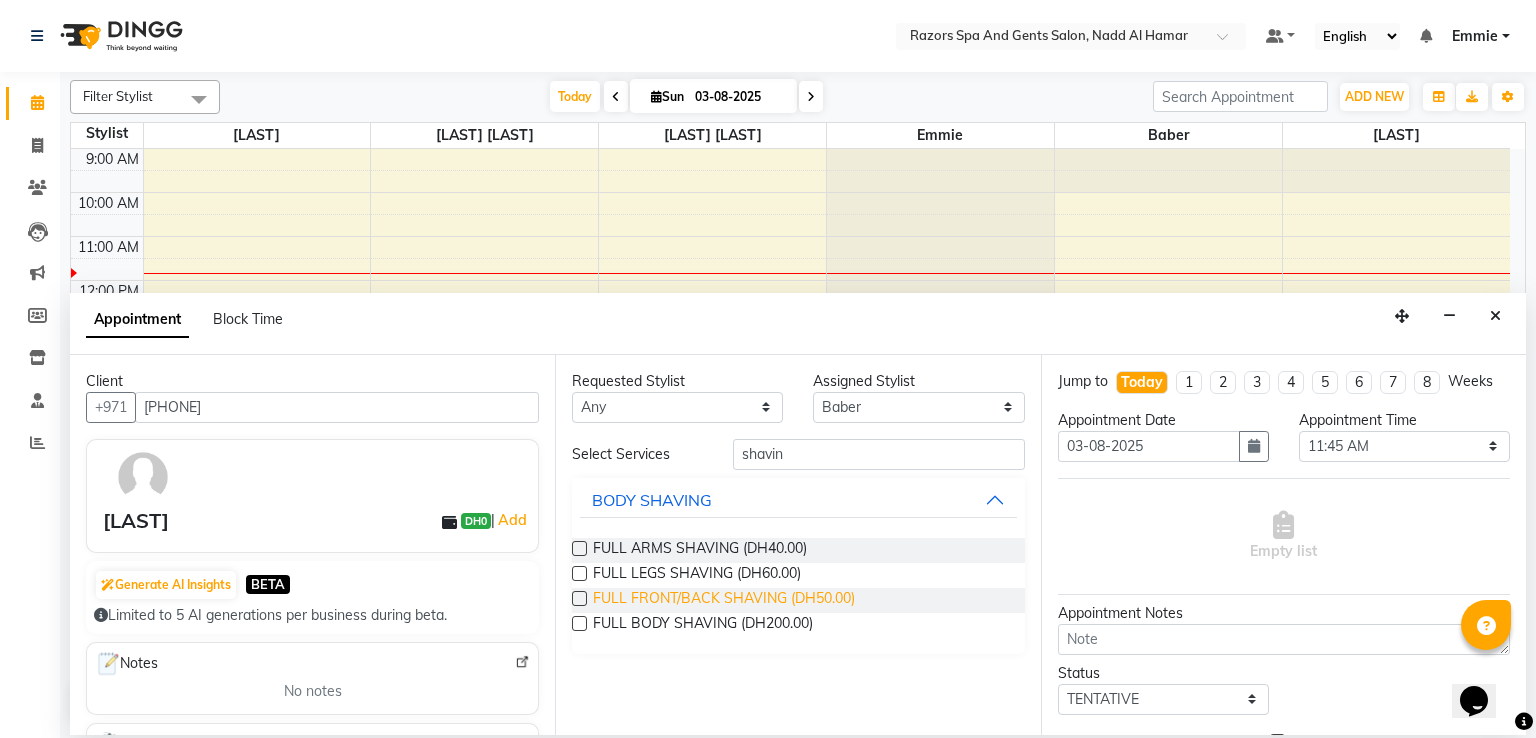 click on "FULL FRONT/BACK SHAVING (DH50.00)" at bounding box center (724, 600) 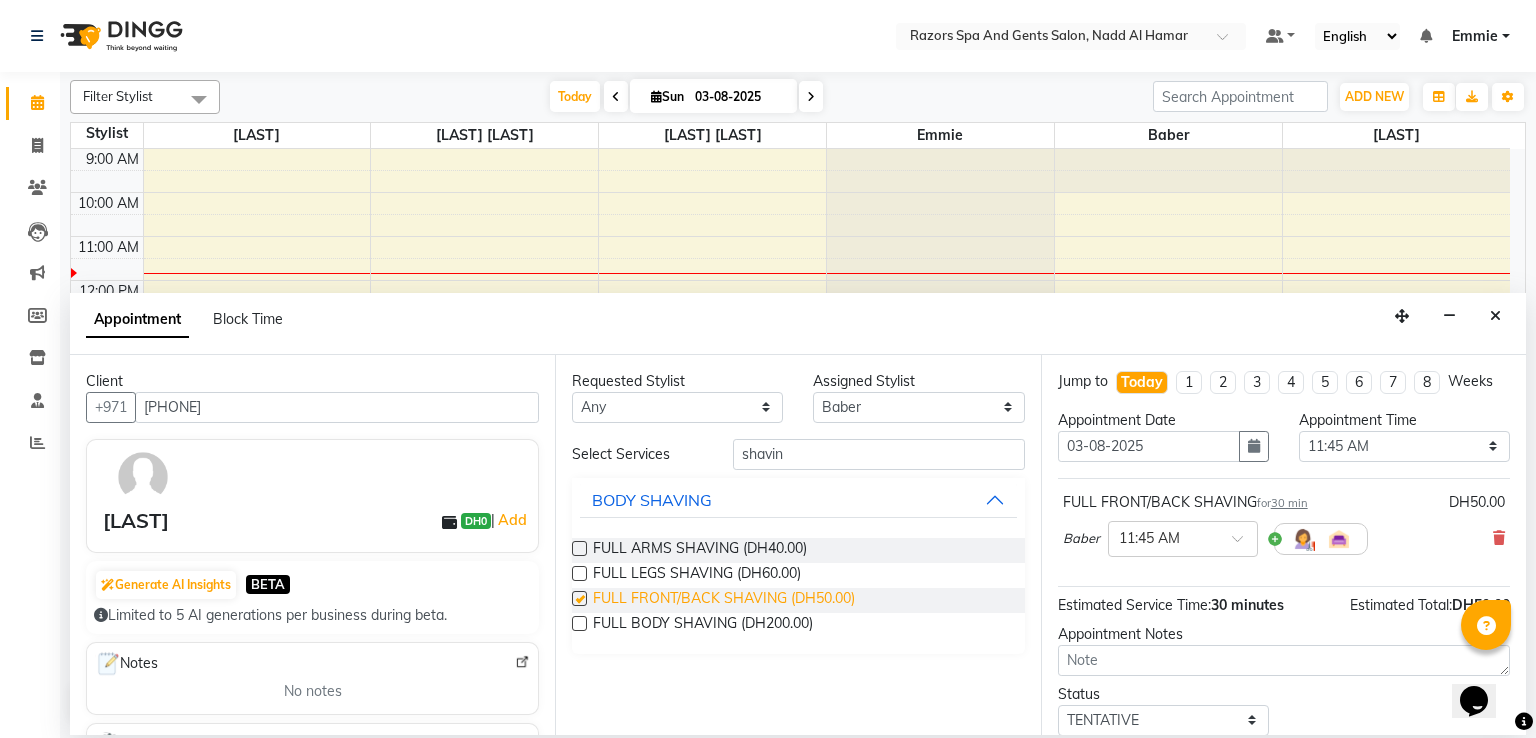 checkbox on "false" 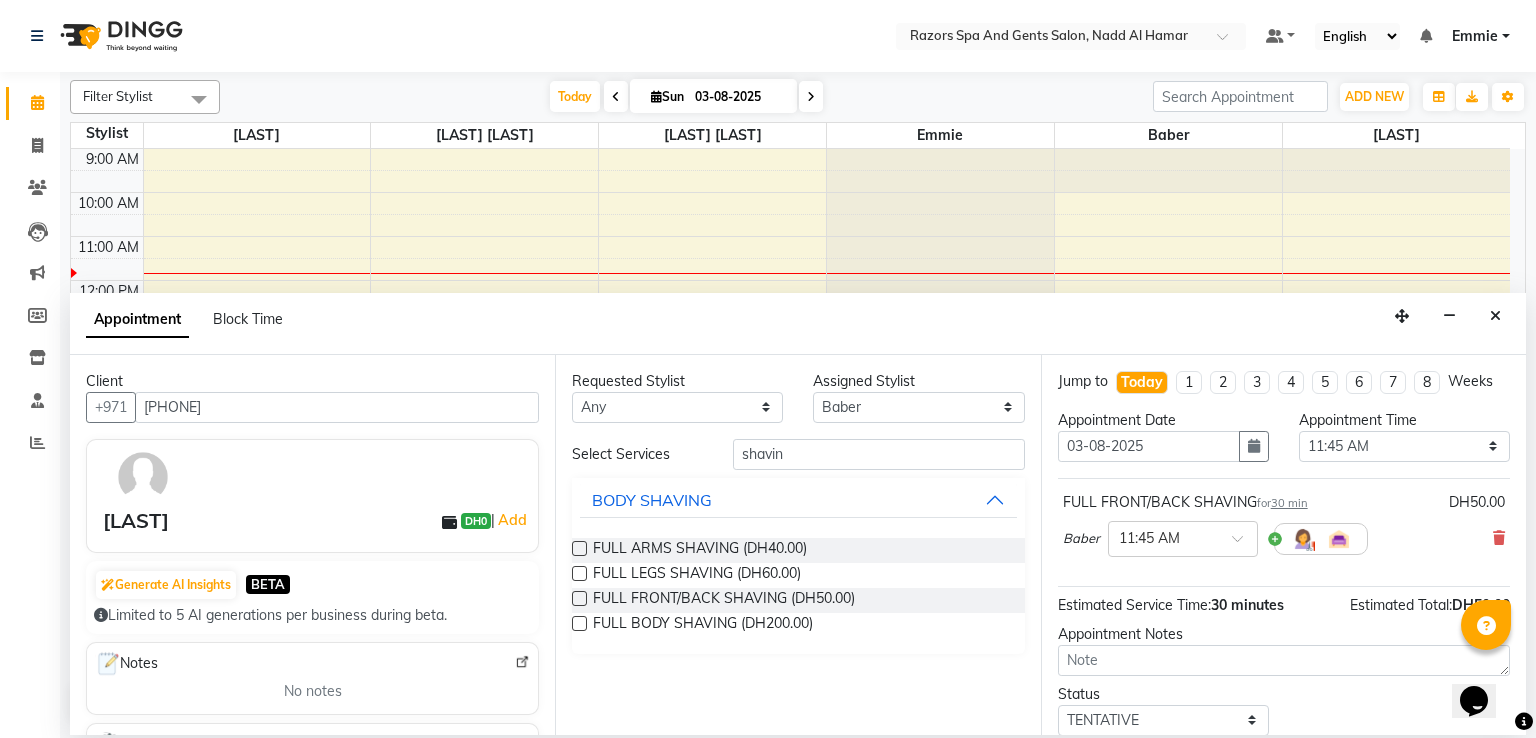 scroll, scrollTop: 125, scrollLeft: 0, axis: vertical 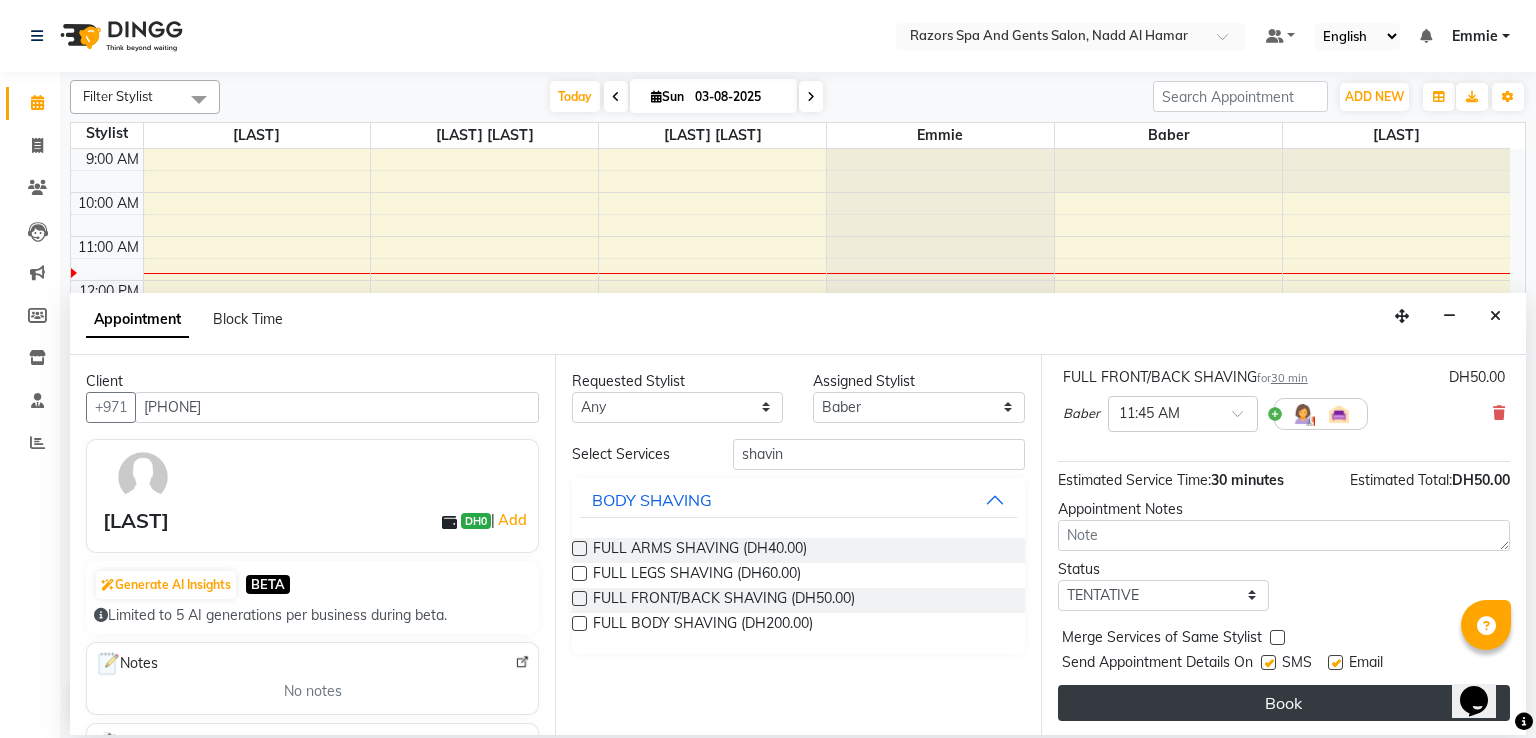click on "Book" at bounding box center (1284, 703) 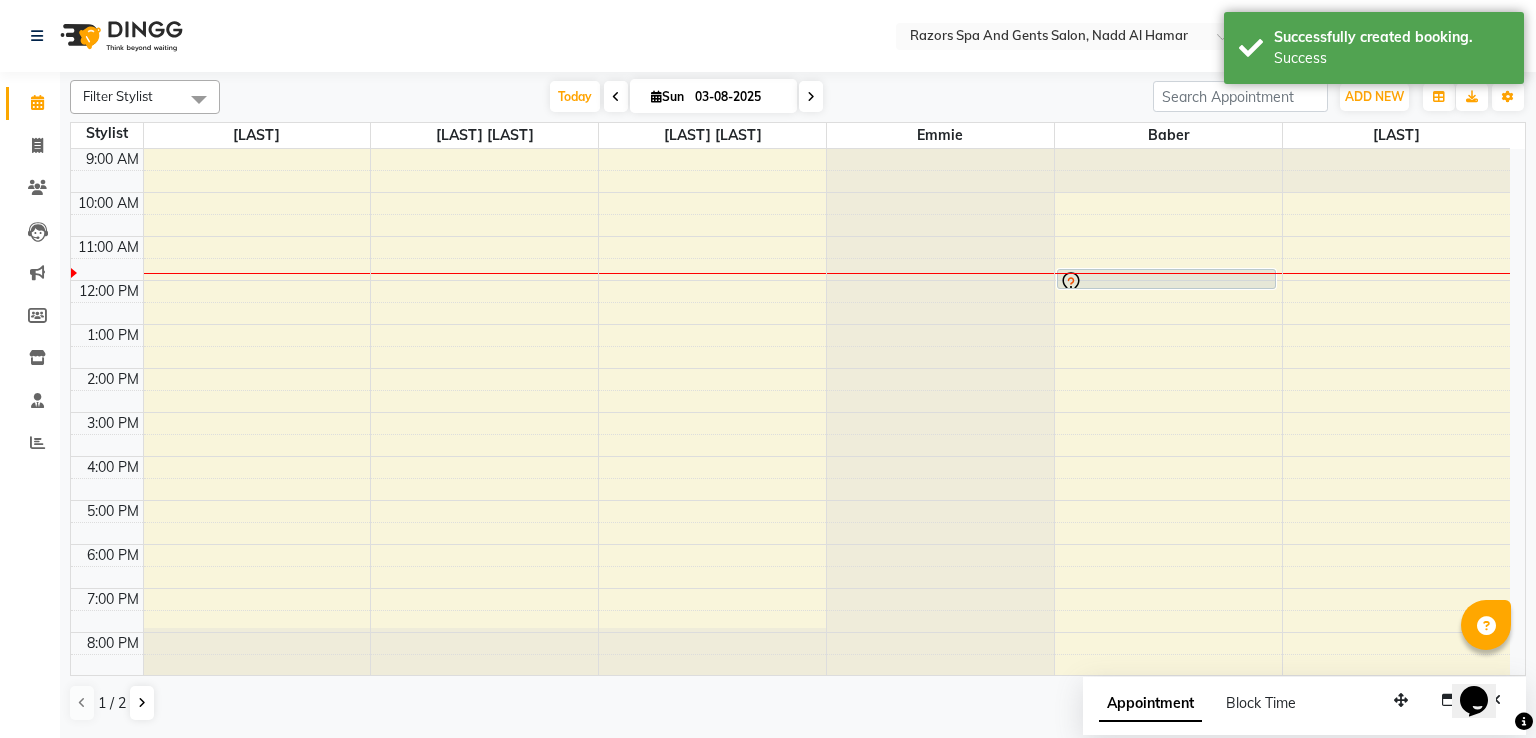 click at bounding box center (1168, 273) 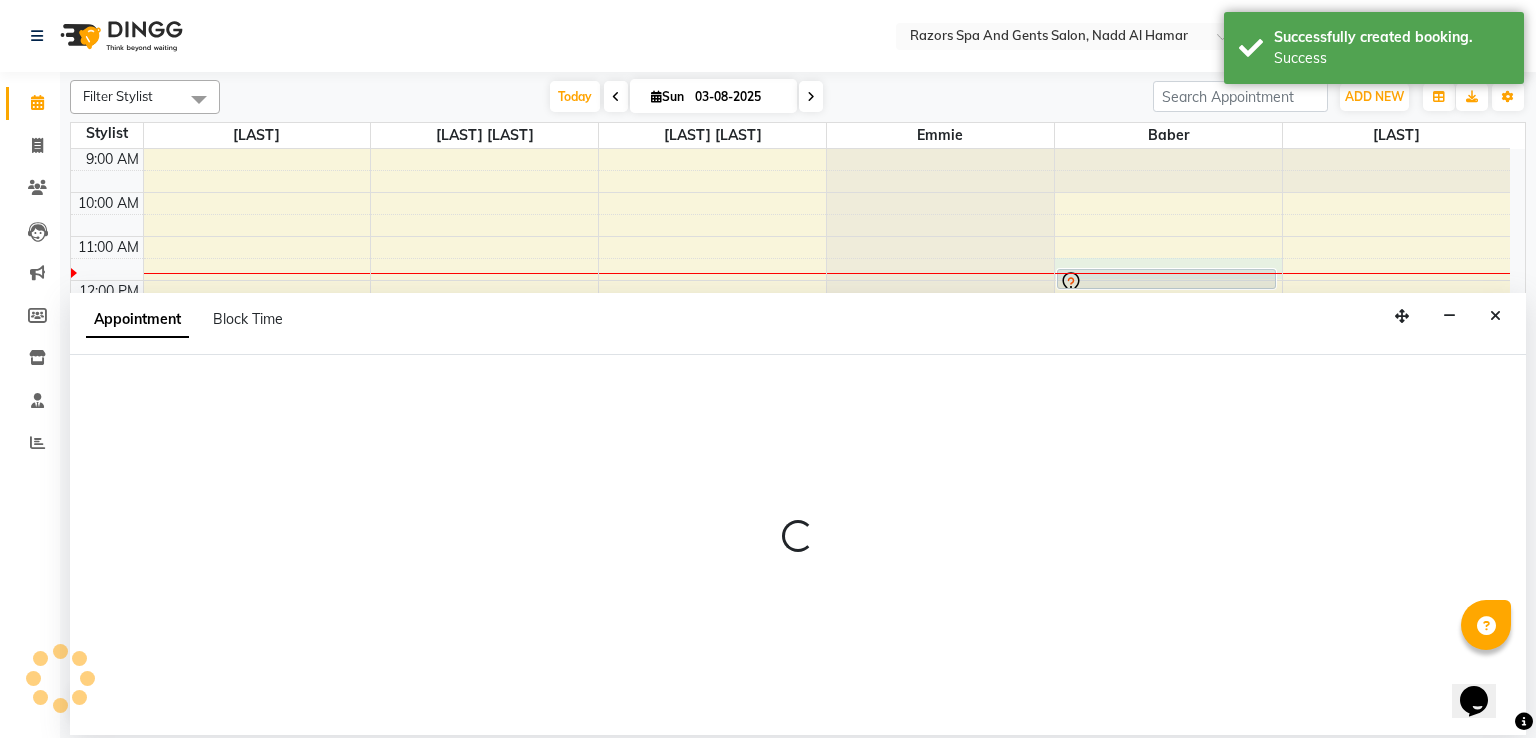 select on "85859" 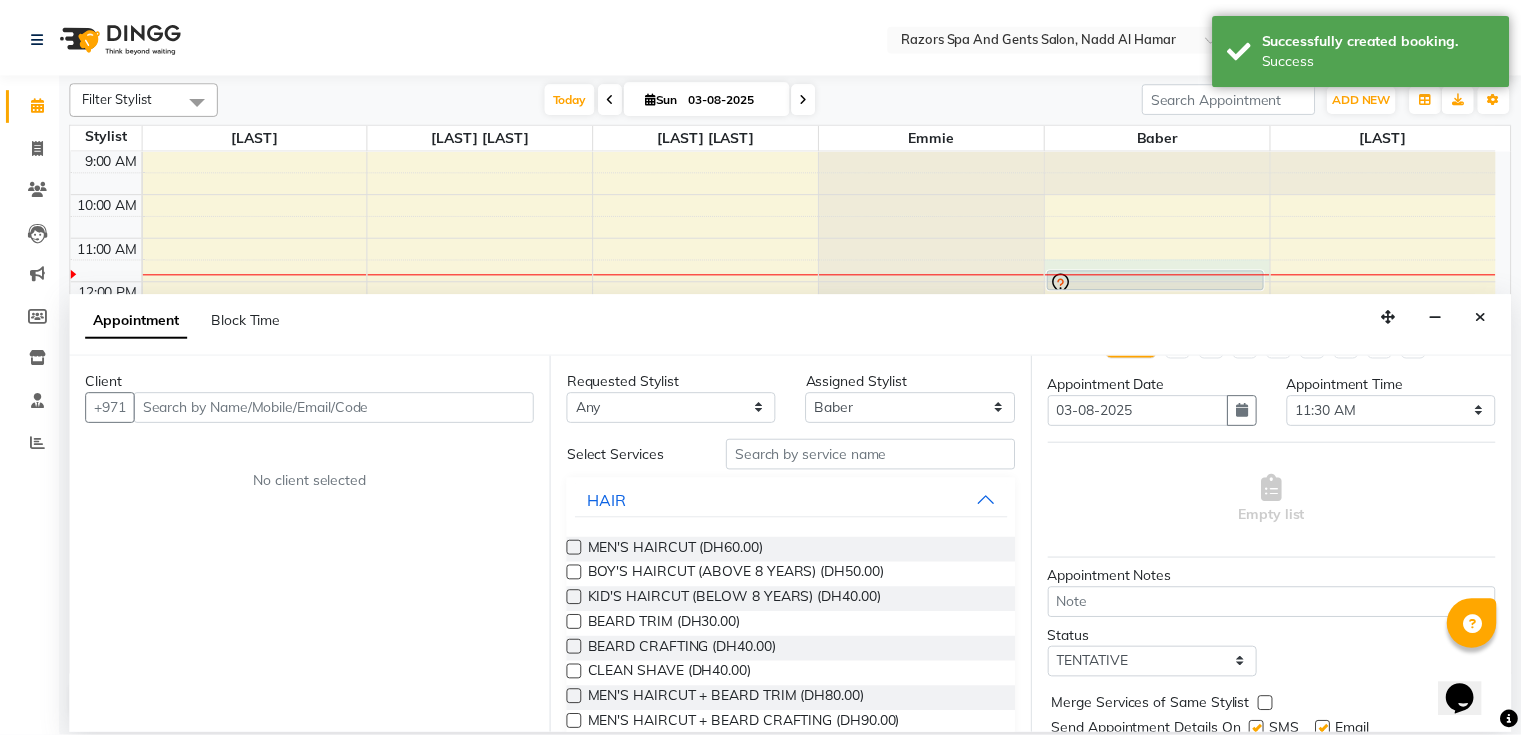 scroll, scrollTop: 0, scrollLeft: 0, axis: both 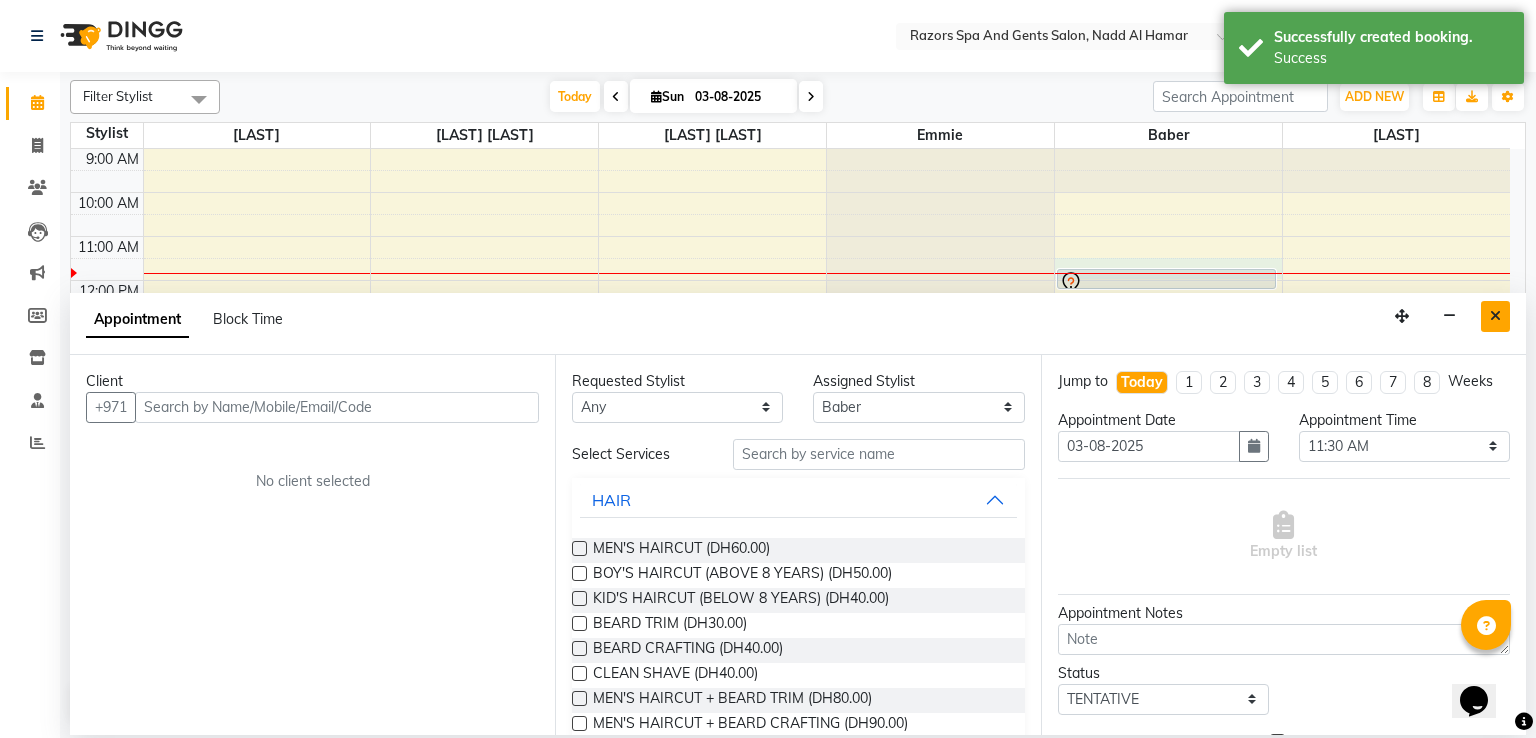 click at bounding box center (1495, 316) 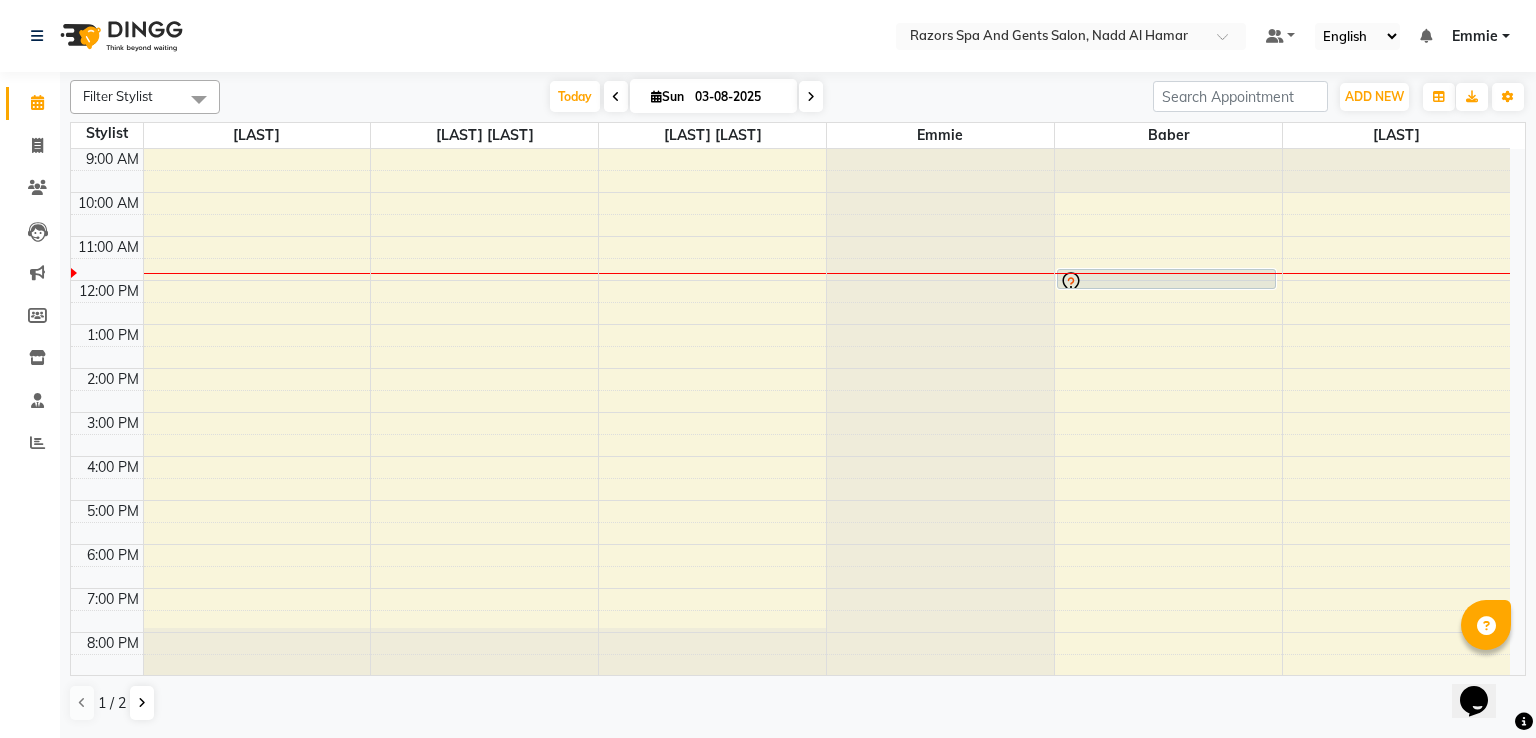 click at bounding box center [1166, 288] 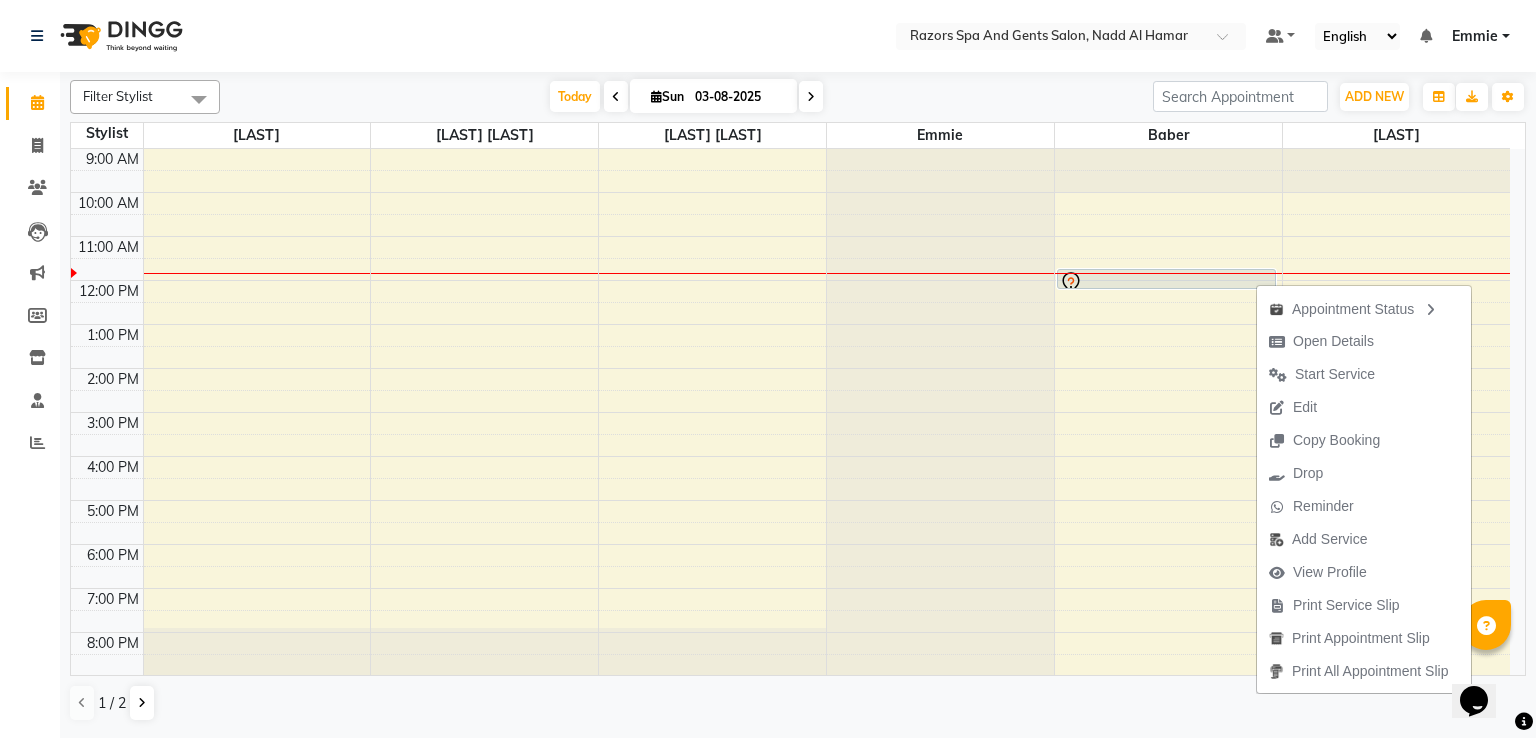 click at bounding box center (1166, 283) 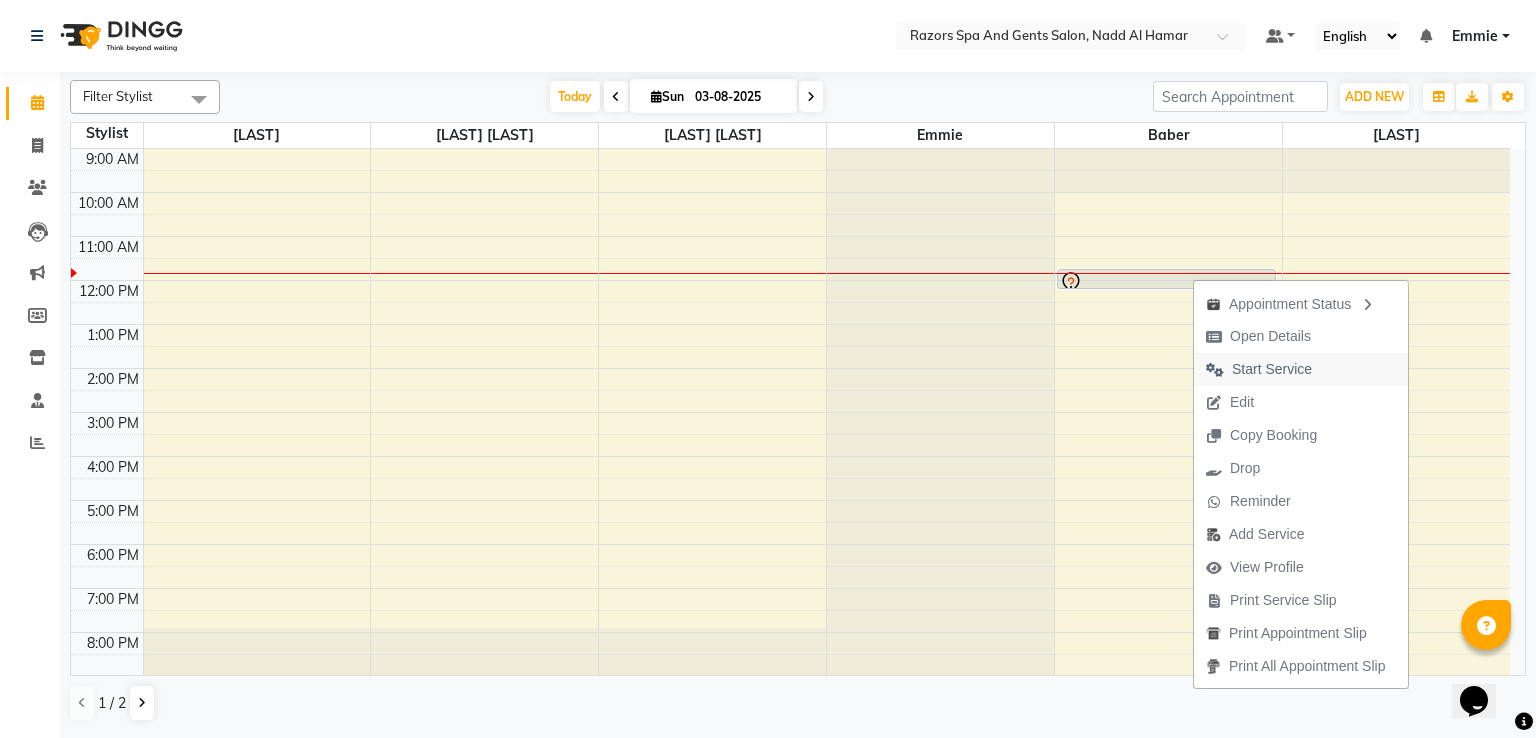 click on "Start Service" at bounding box center (1272, 369) 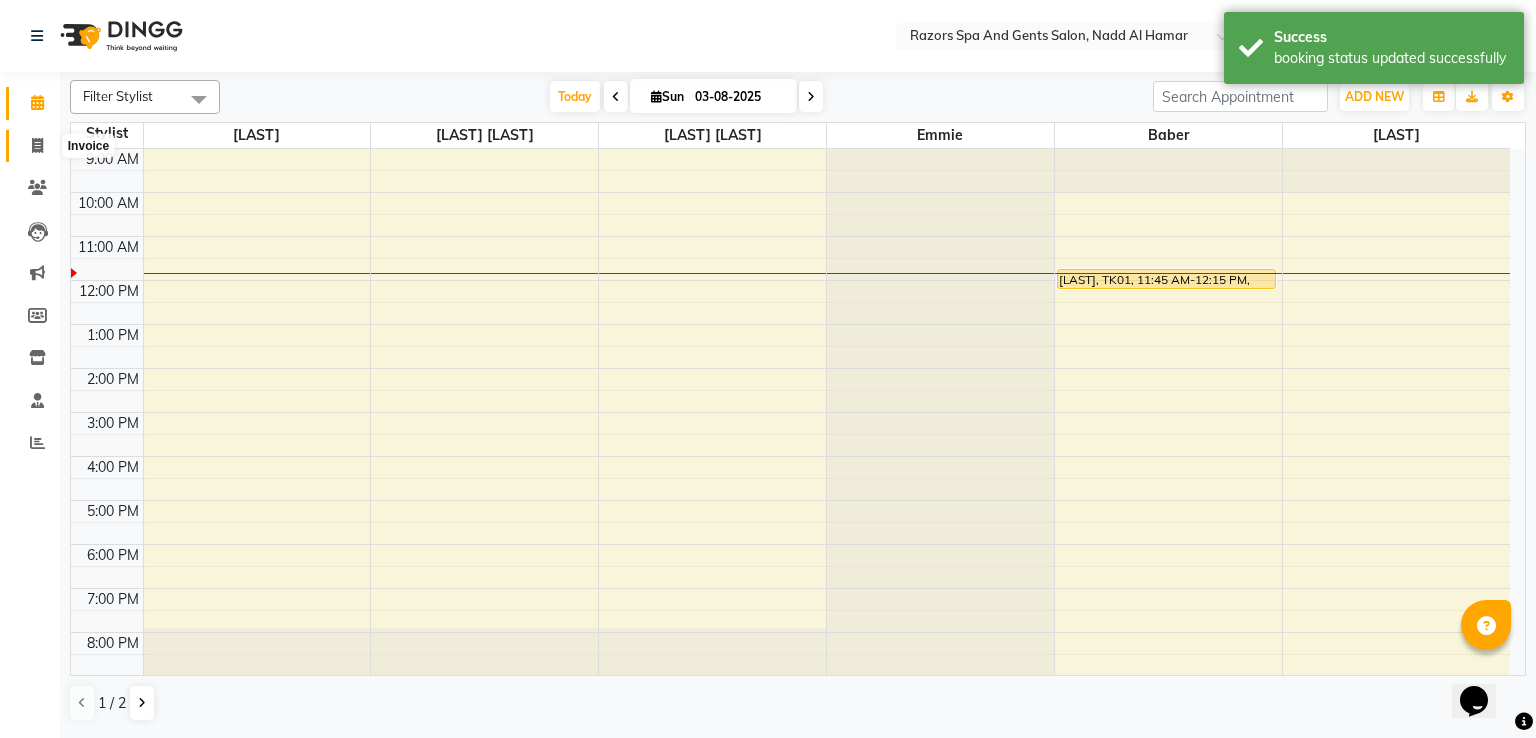 click 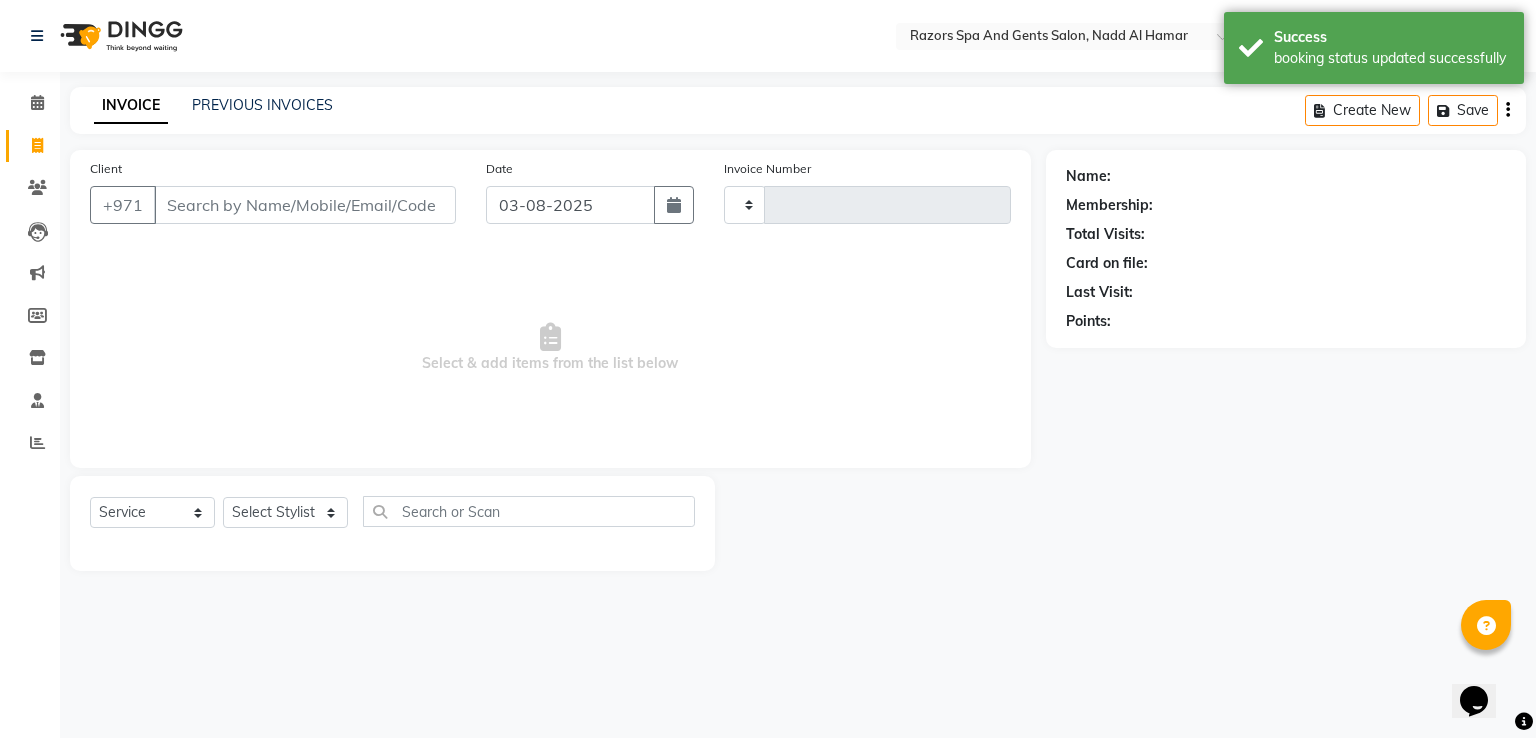 type on "0626" 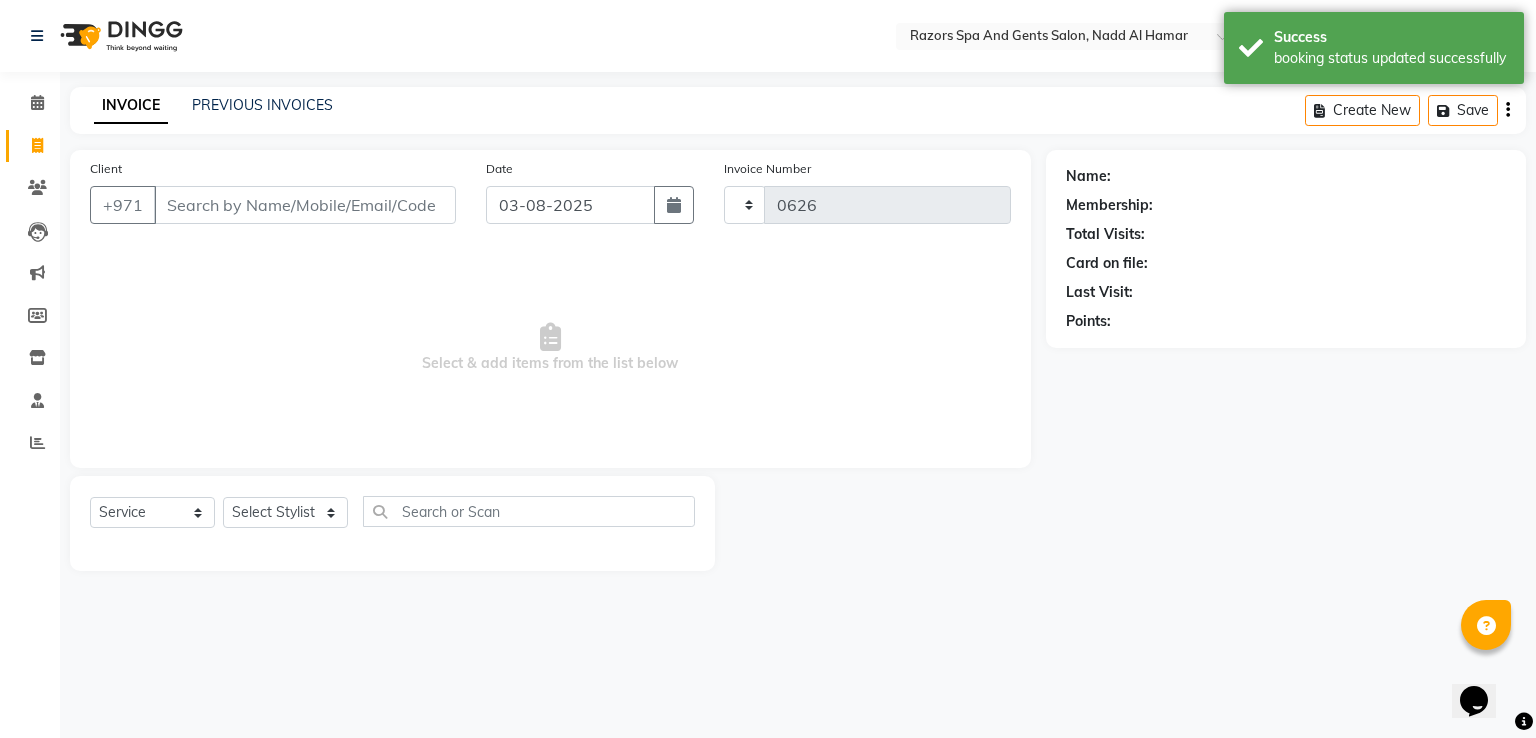 select on "8419" 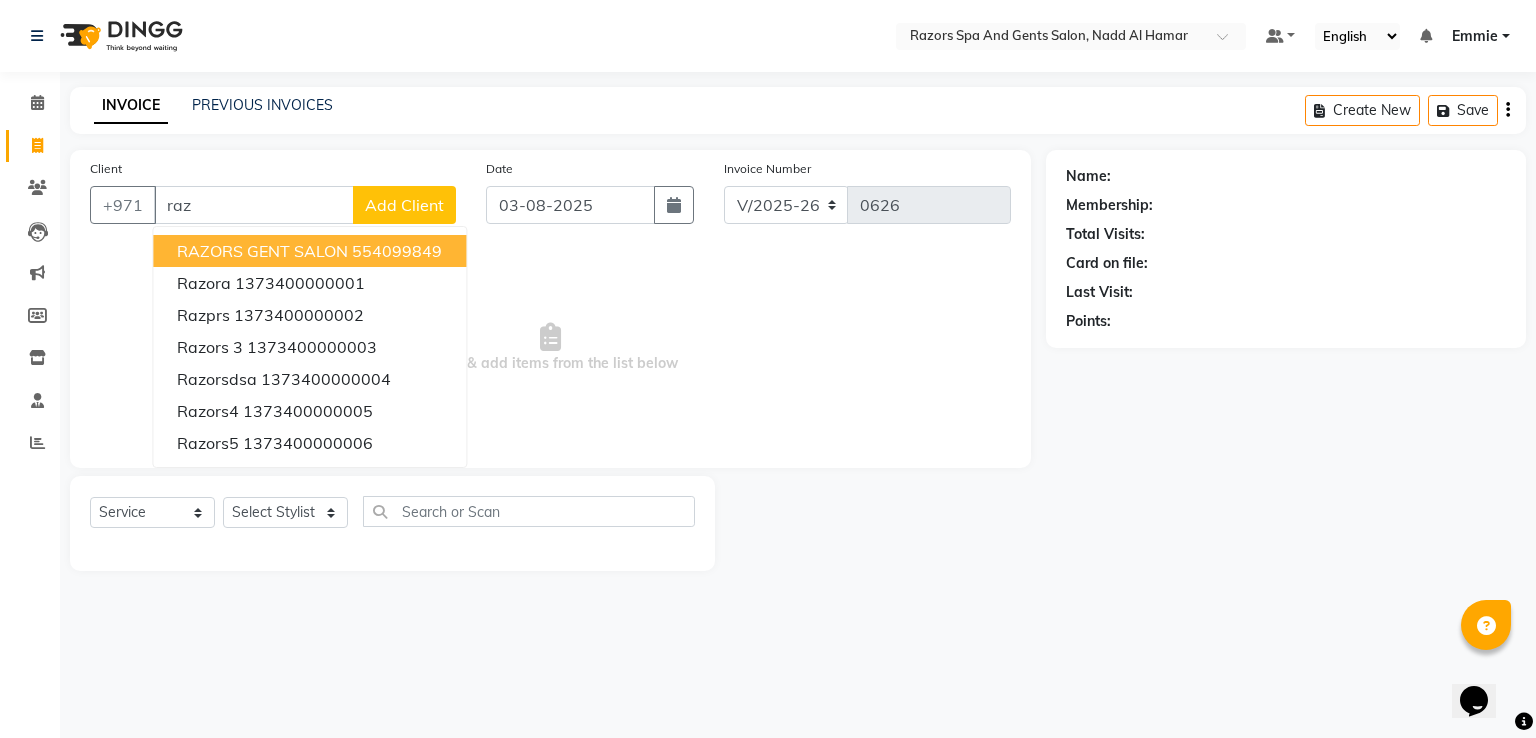 click on "554099849" at bounding box center (397, 251) 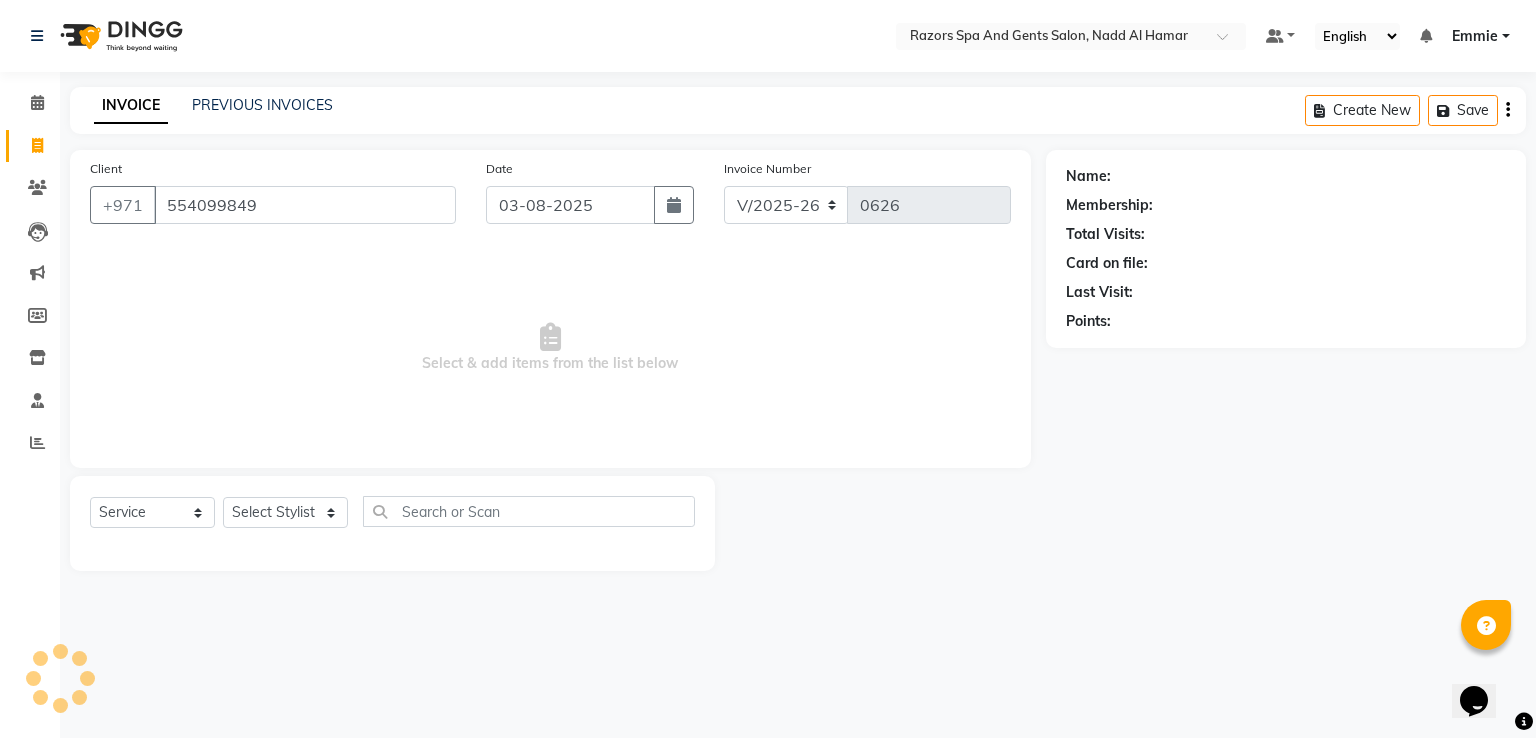 type on "554099849" 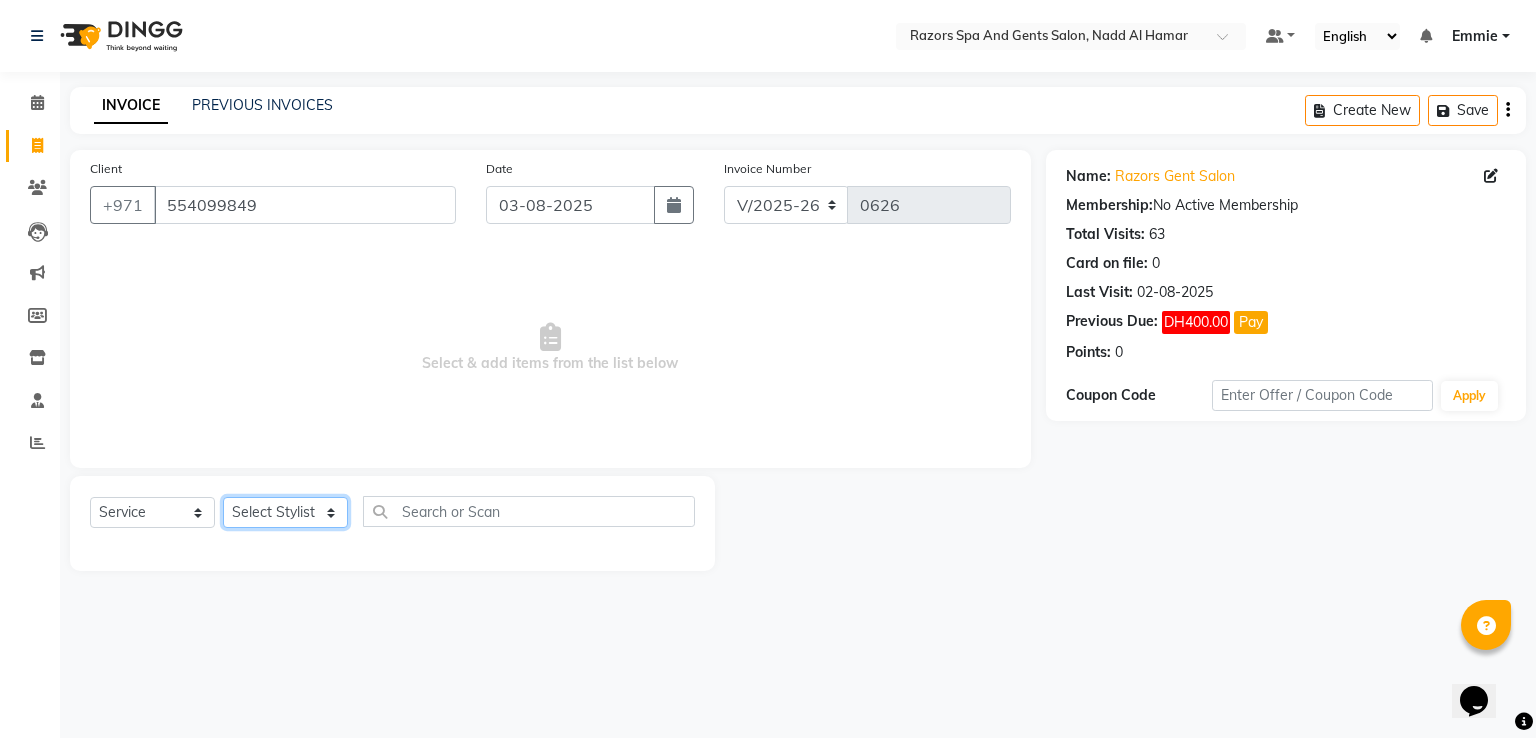 click on "Select Stylist [LAST] [LAST] [LAST] [LAST] [LAST] [LAST] [LAST] [LAST] [LAST]" 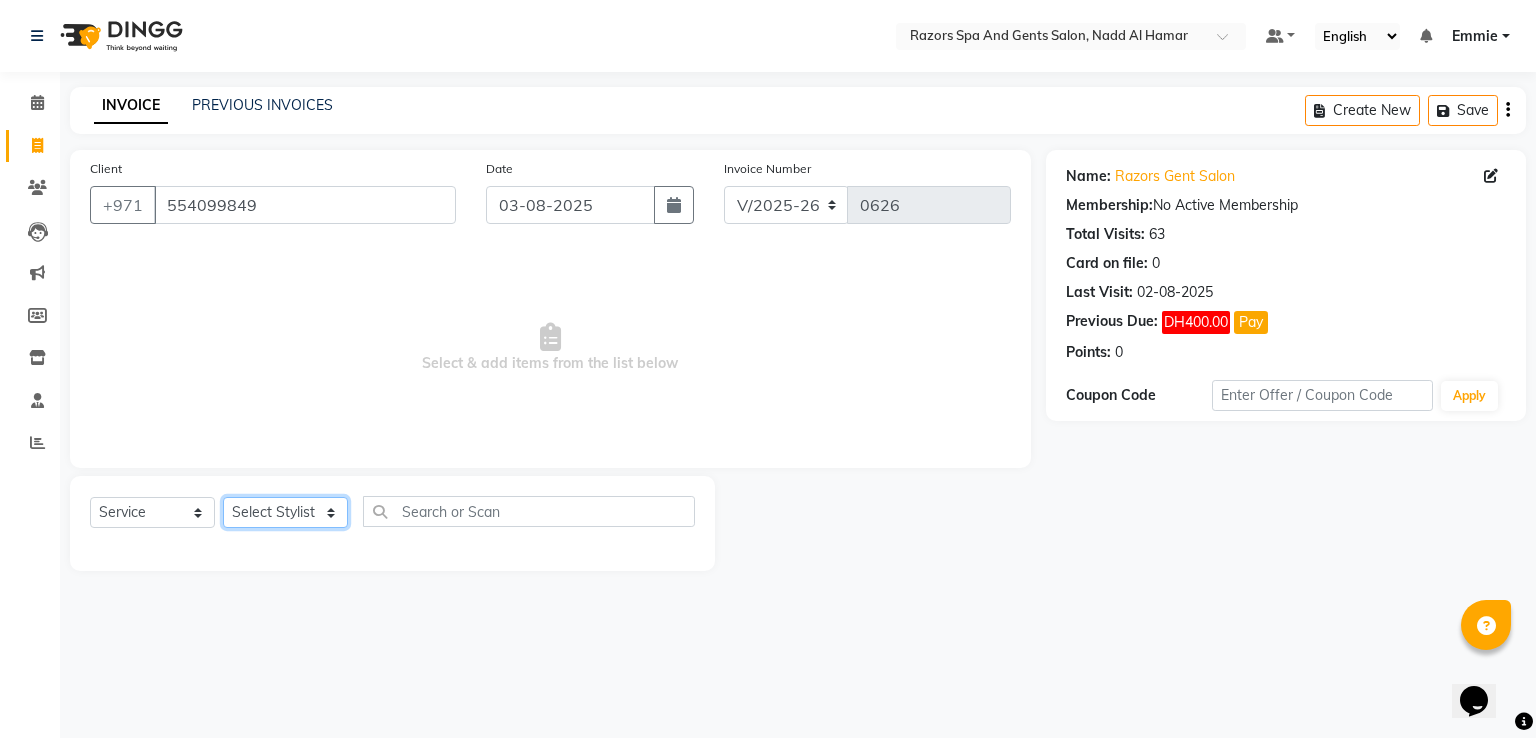 select on "81367" 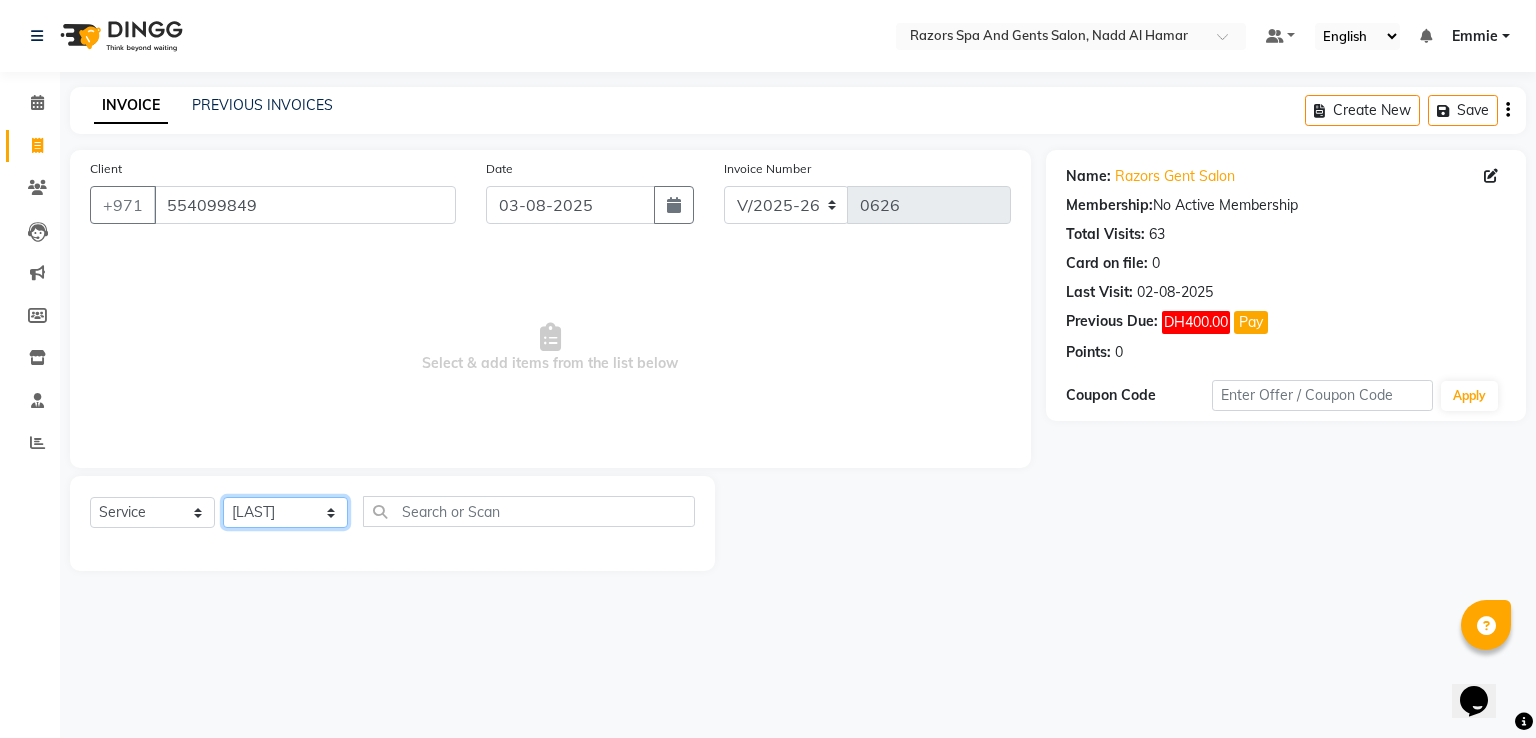 click on "Select Stylist [LAST] [LAST] [LAST] [LAST] [LAST] [LAST] [LAST] [LAST] [LAST]" 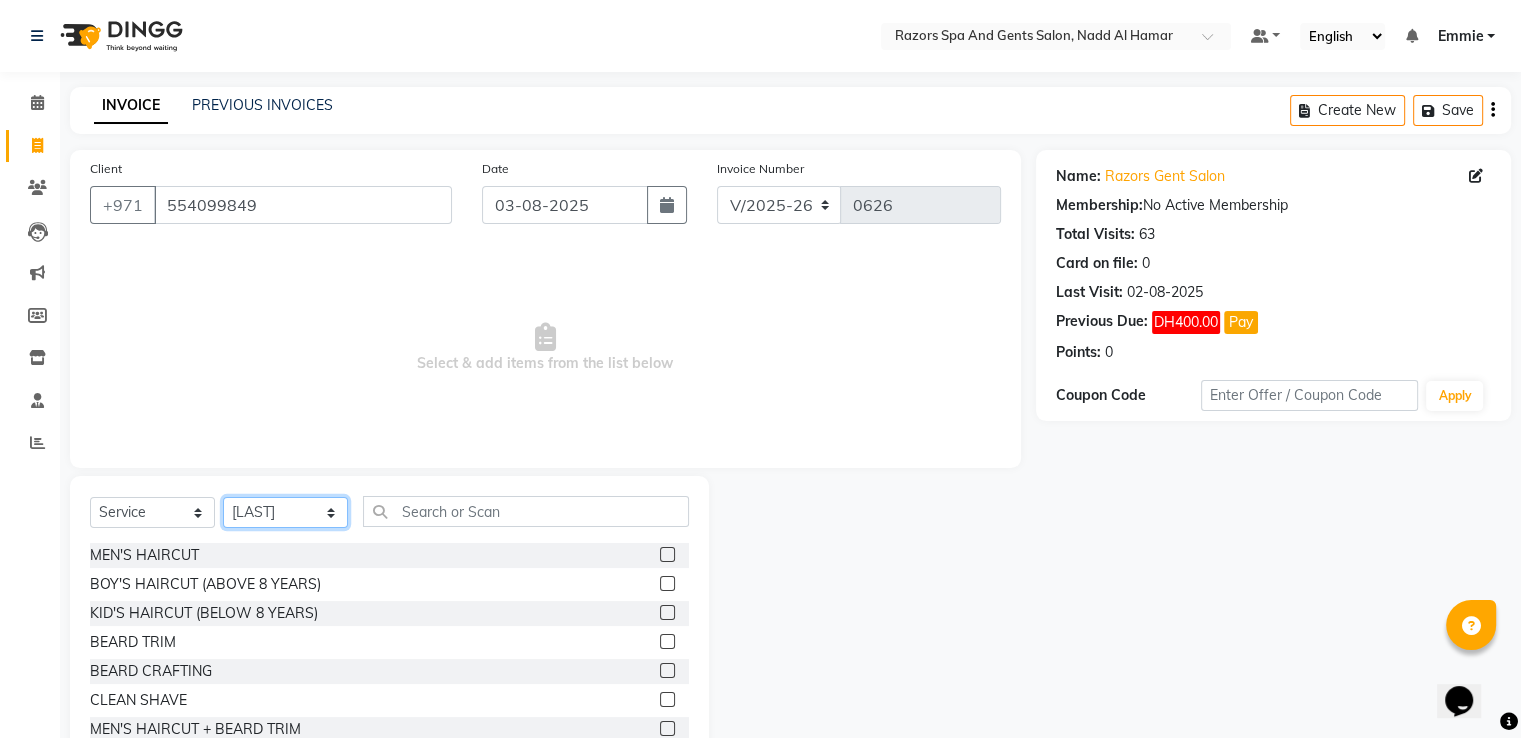 scroll, scrollTop: 174, scrollLeft: 0, axis: vertical 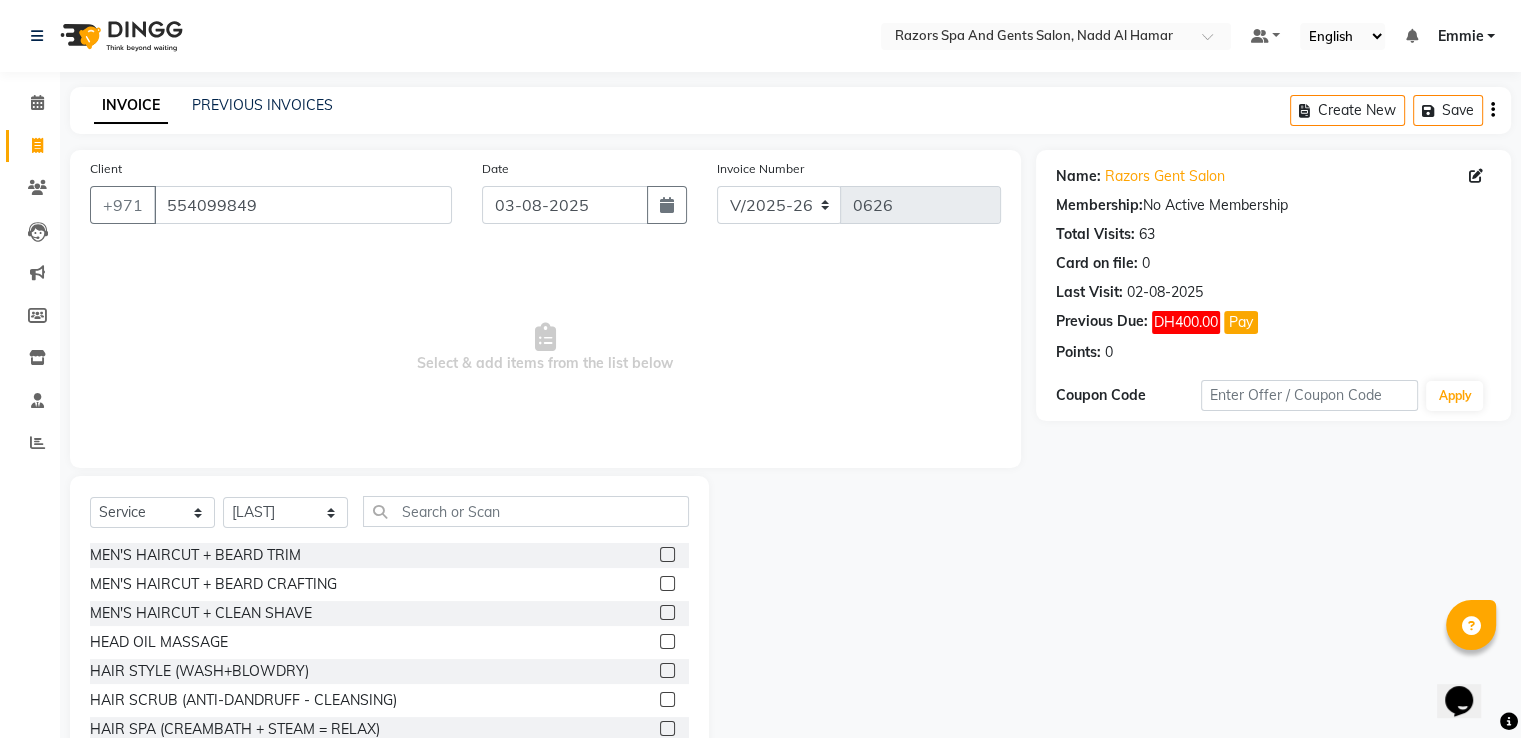 click 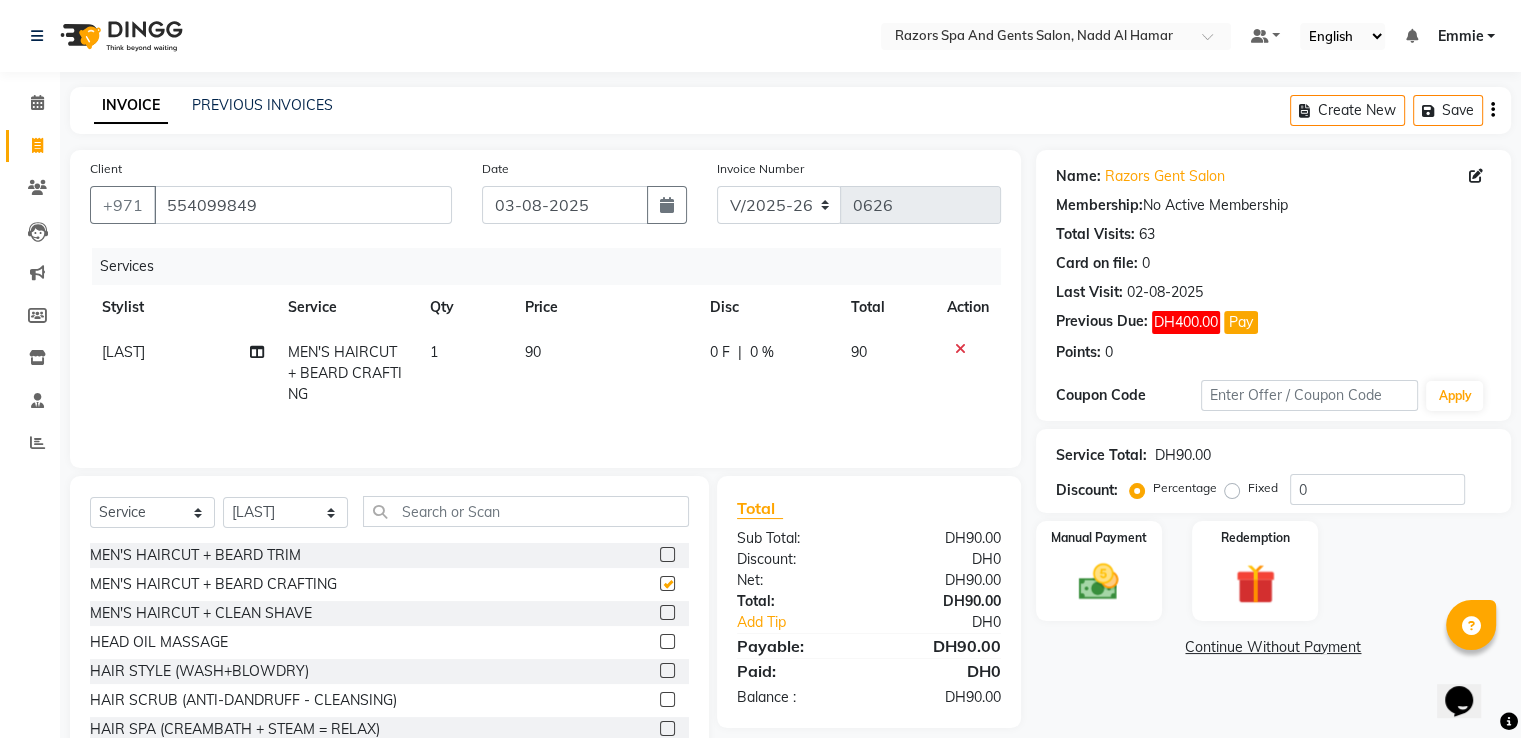 checkbox on "false" 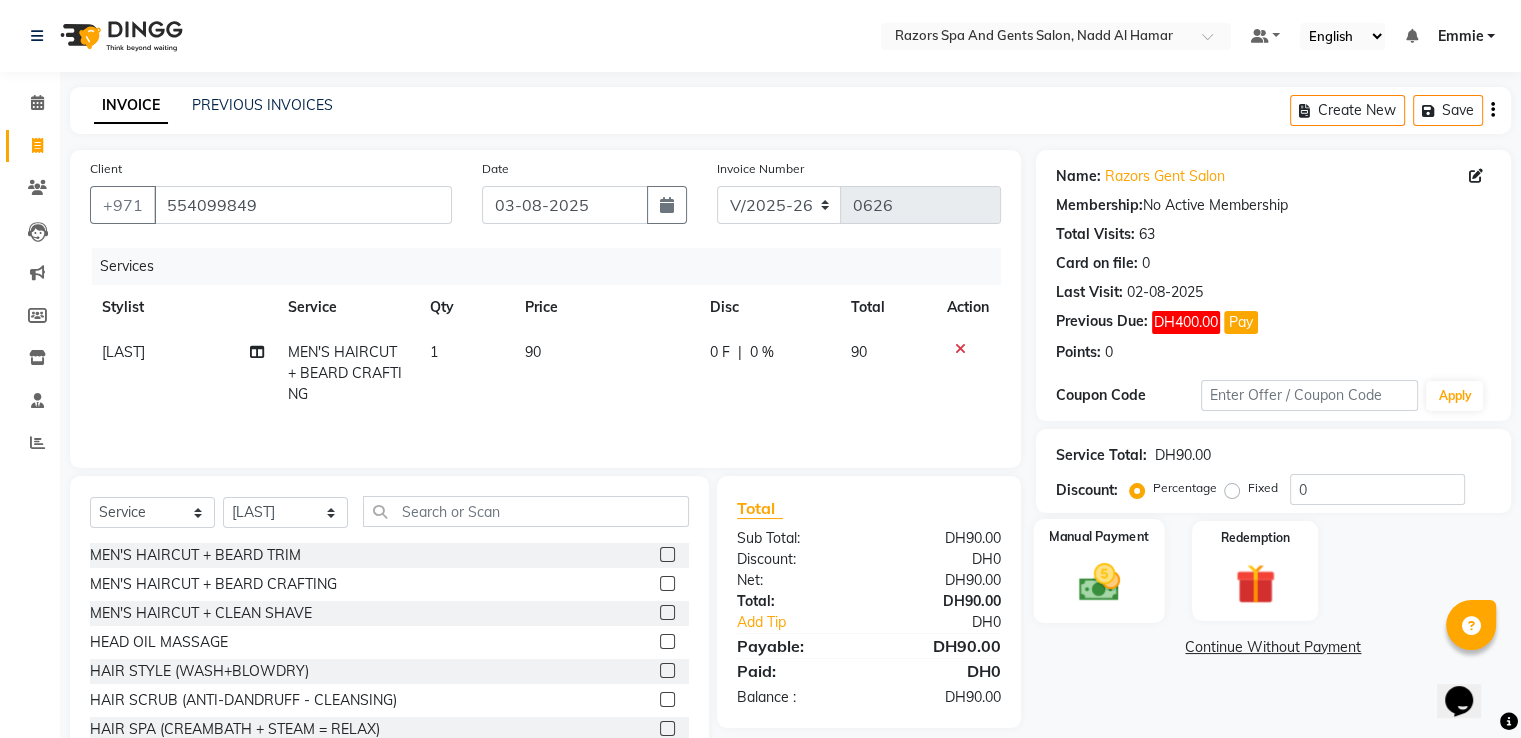 click 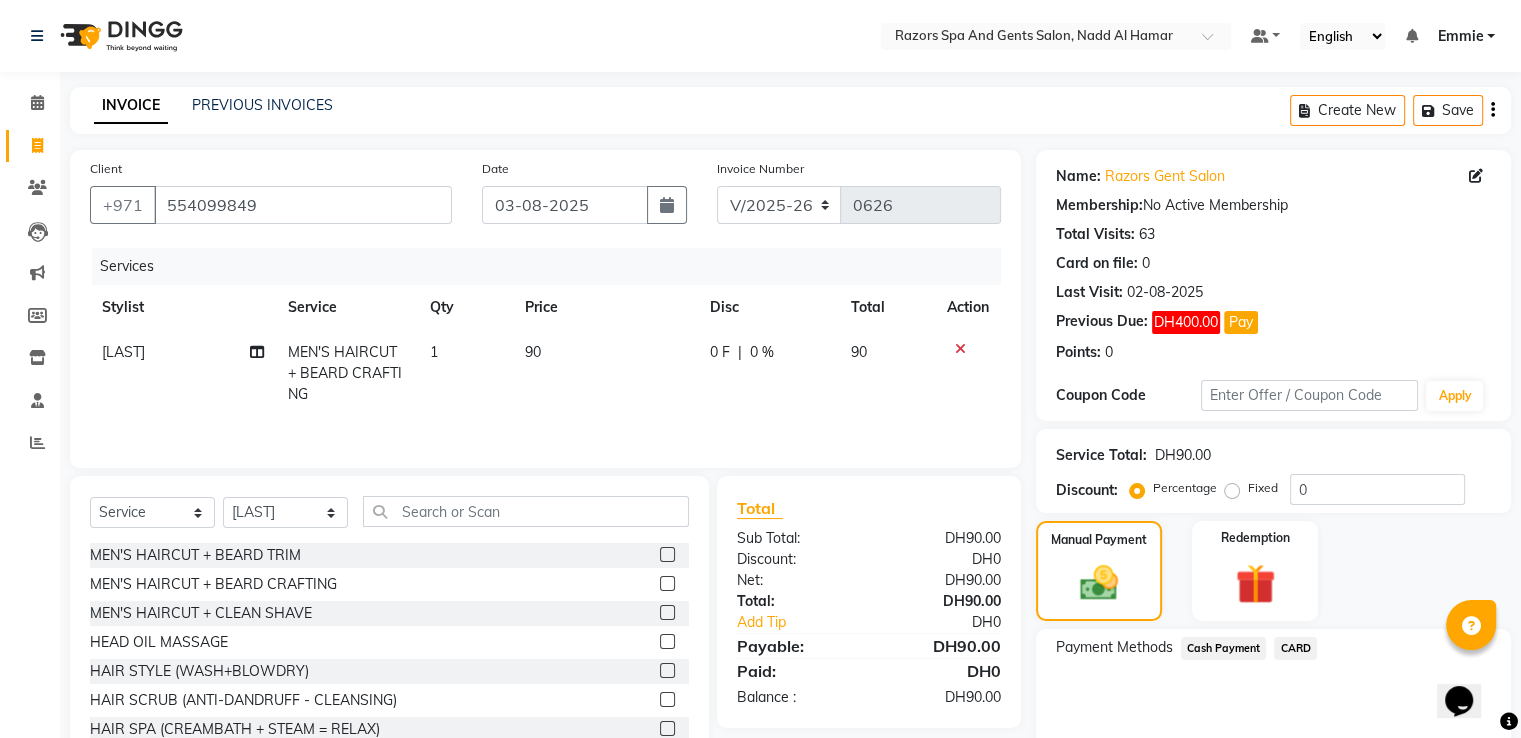 click on "CARD" 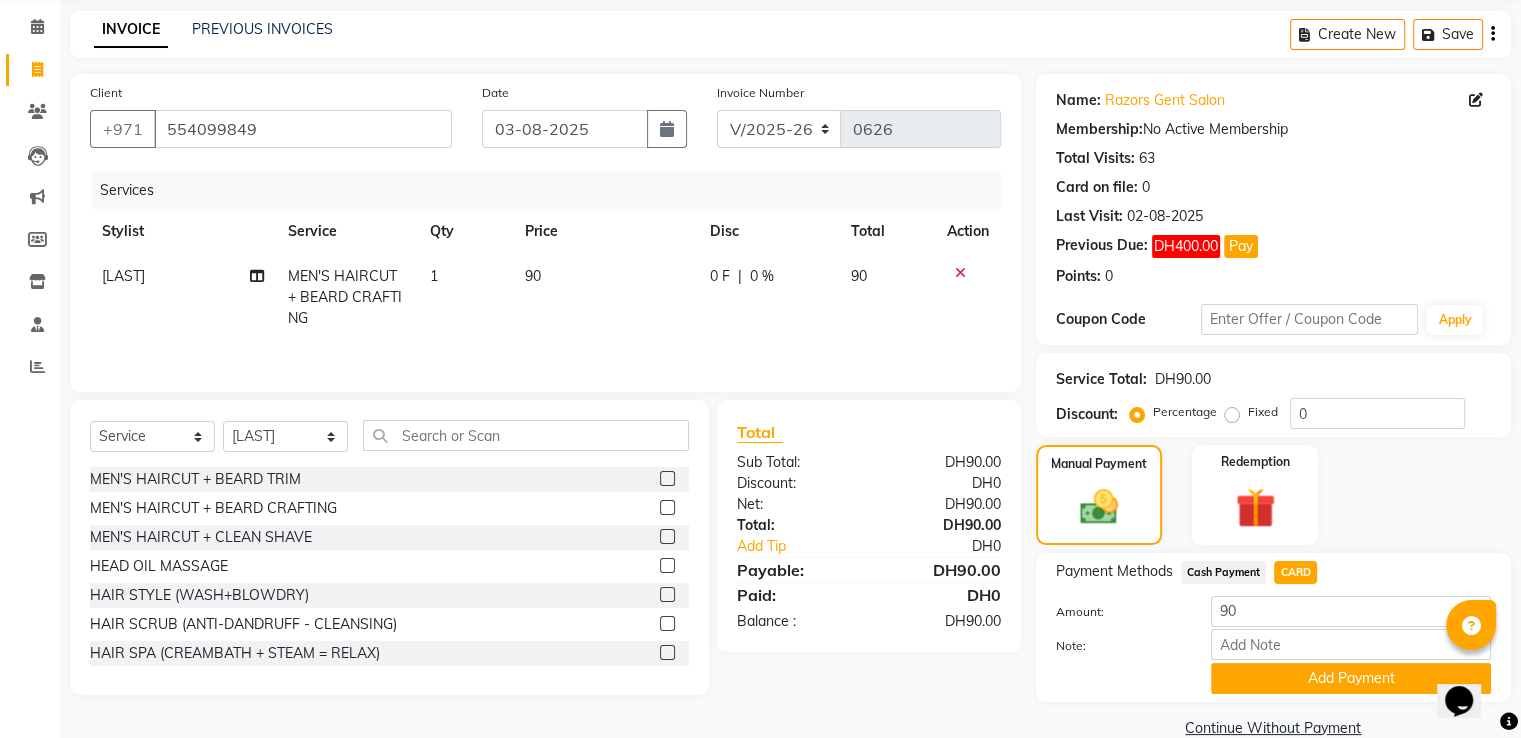 scroll, scrollTop: 112, scrollLeft: 0, axis: vertical 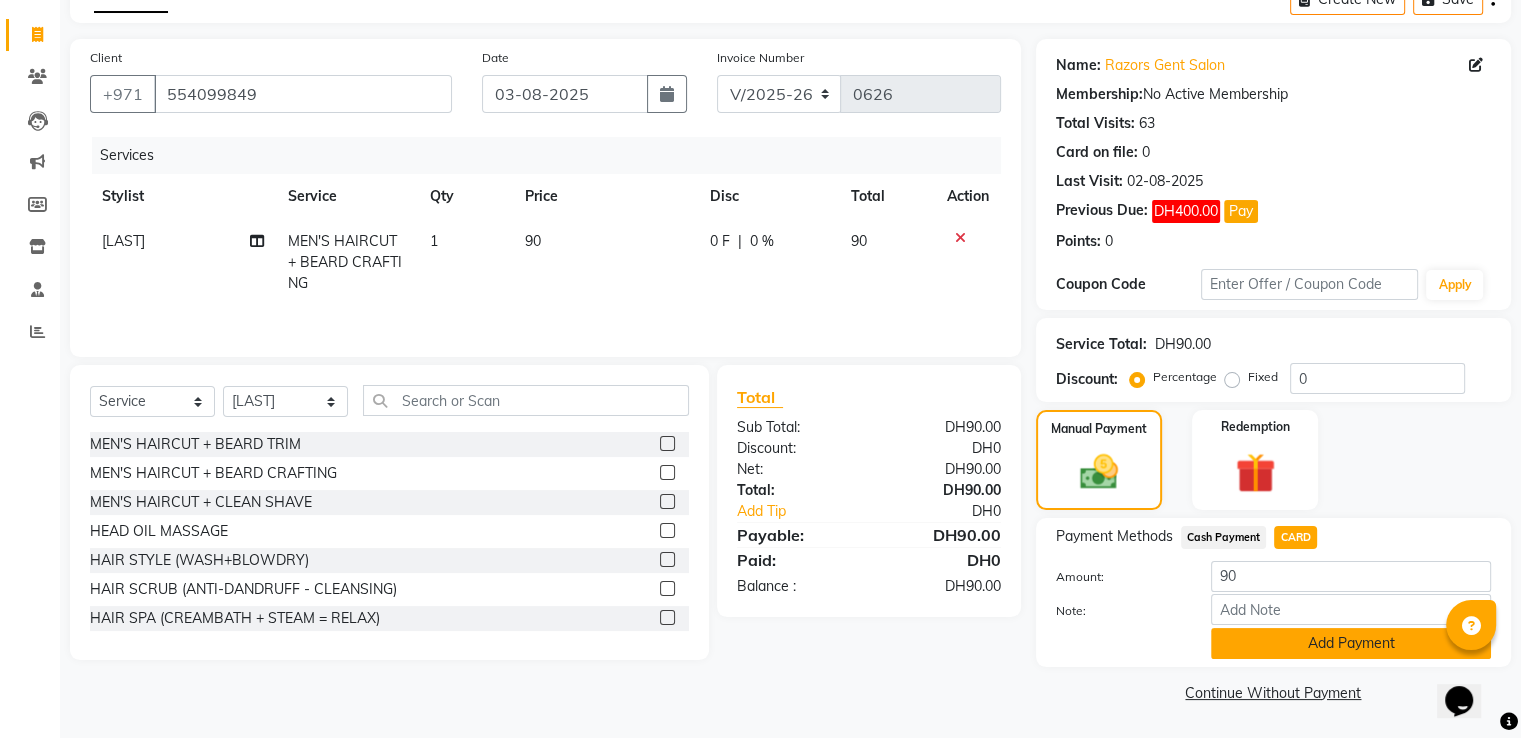 click on "Add Payment" 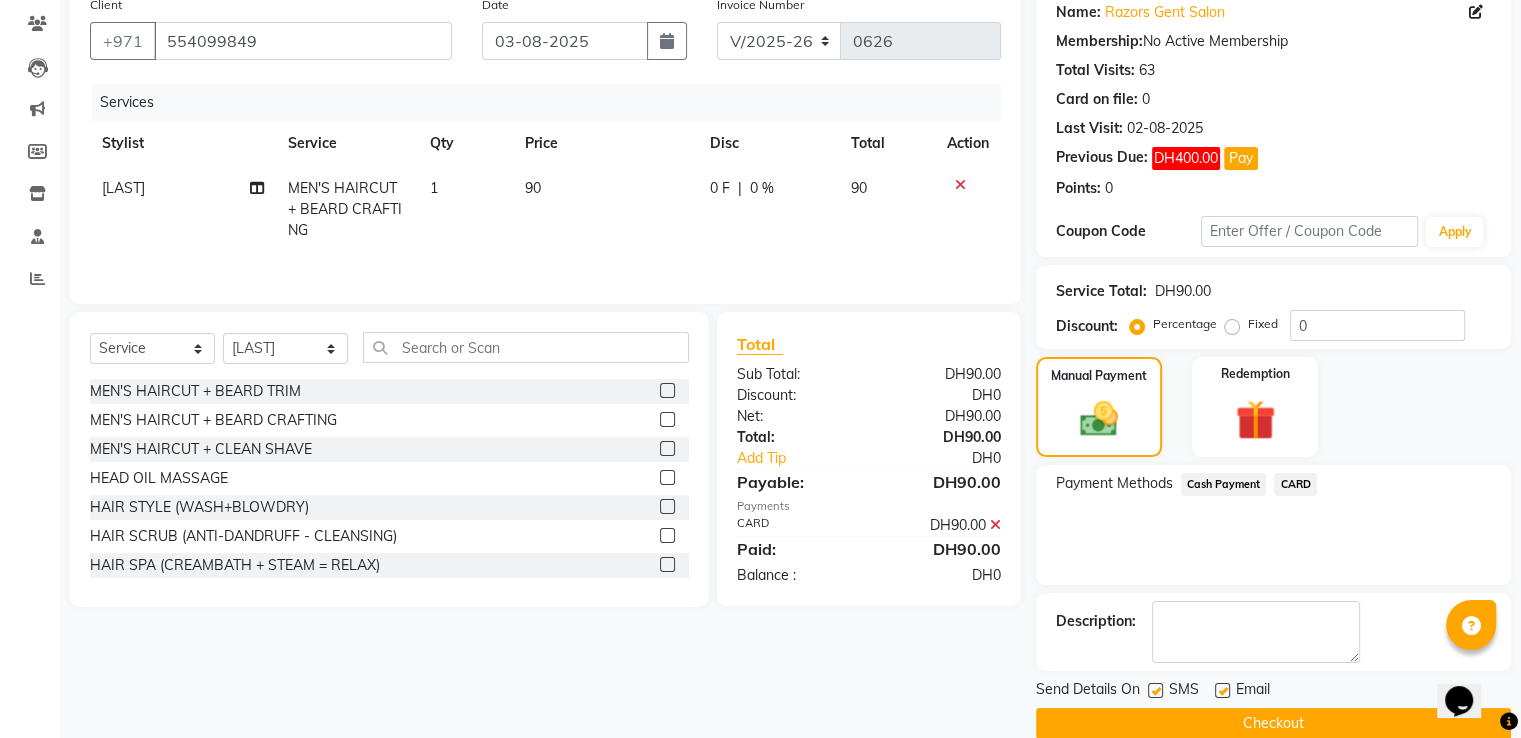 scroll, scrollTop: 193, scrollLeft: 0, axis: vertical 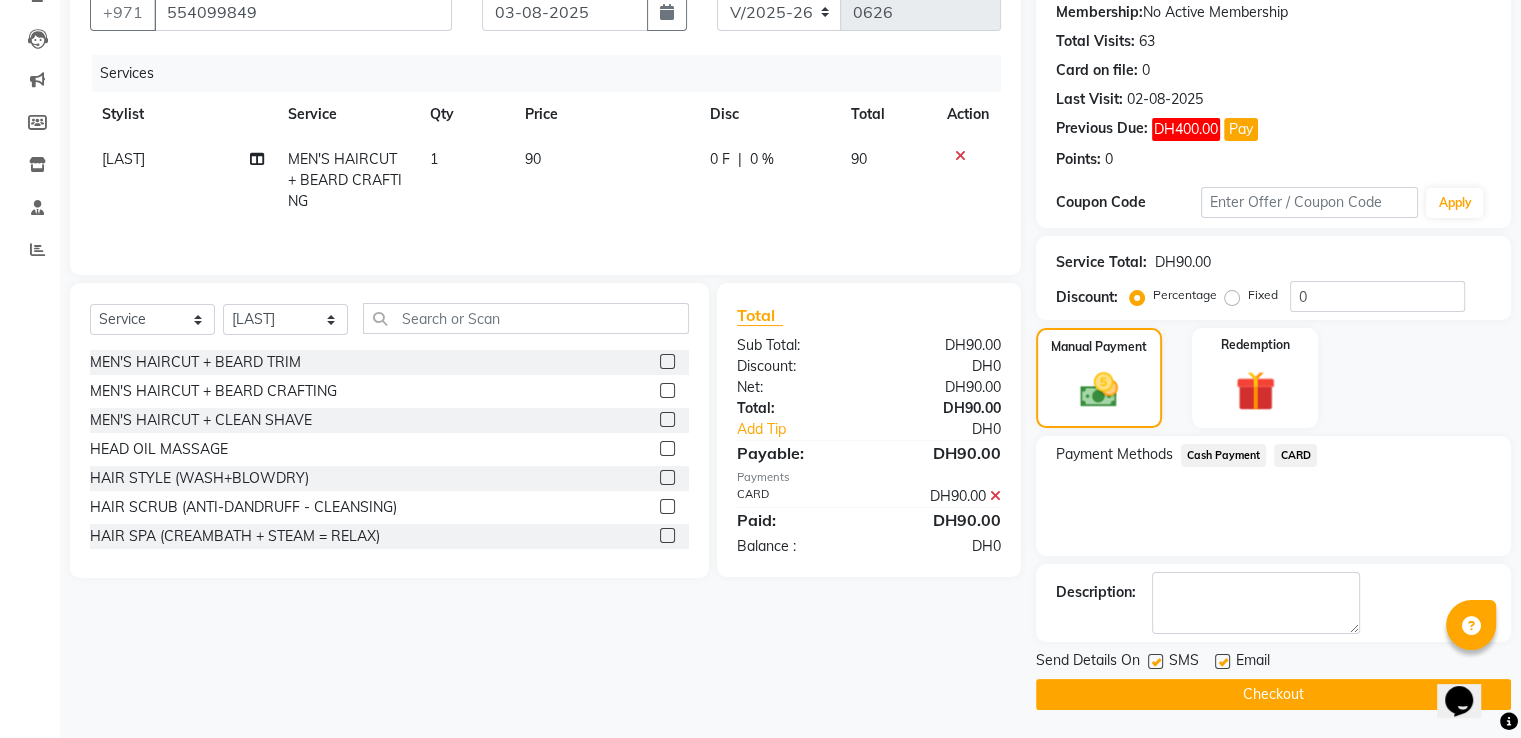 click on "Checkout" 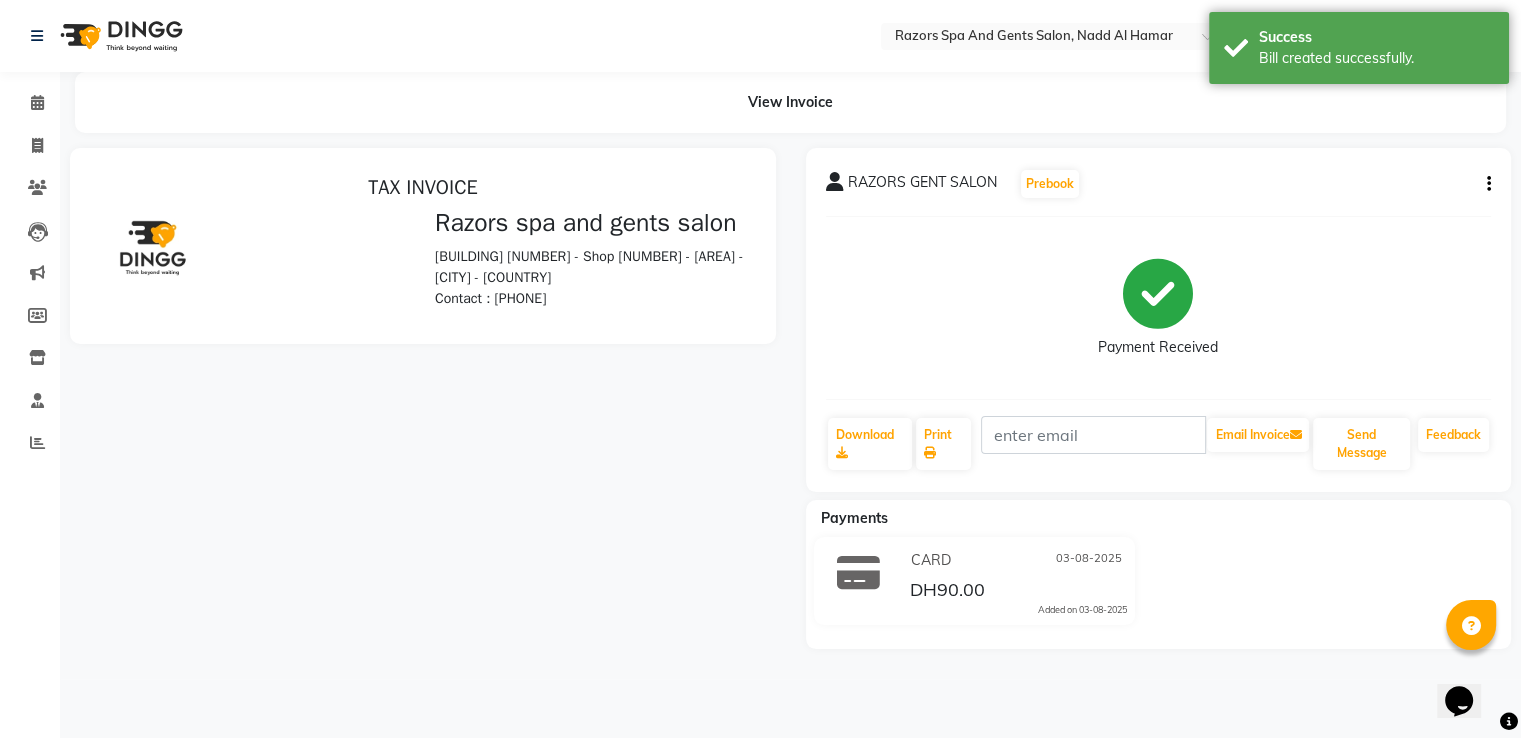 scroll, scrollTop: 0, scrollLeft: 0, axis: both 